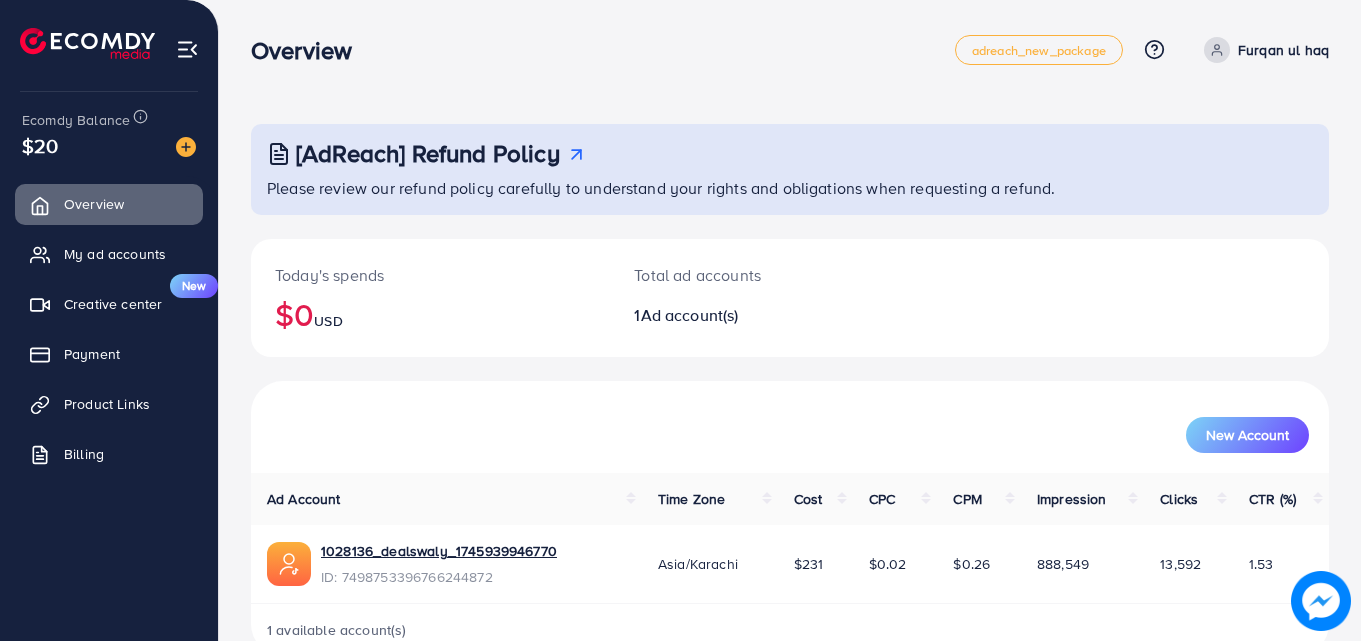 scroll, scrollTop: 47, scrollLeft: 0, axis: vertical 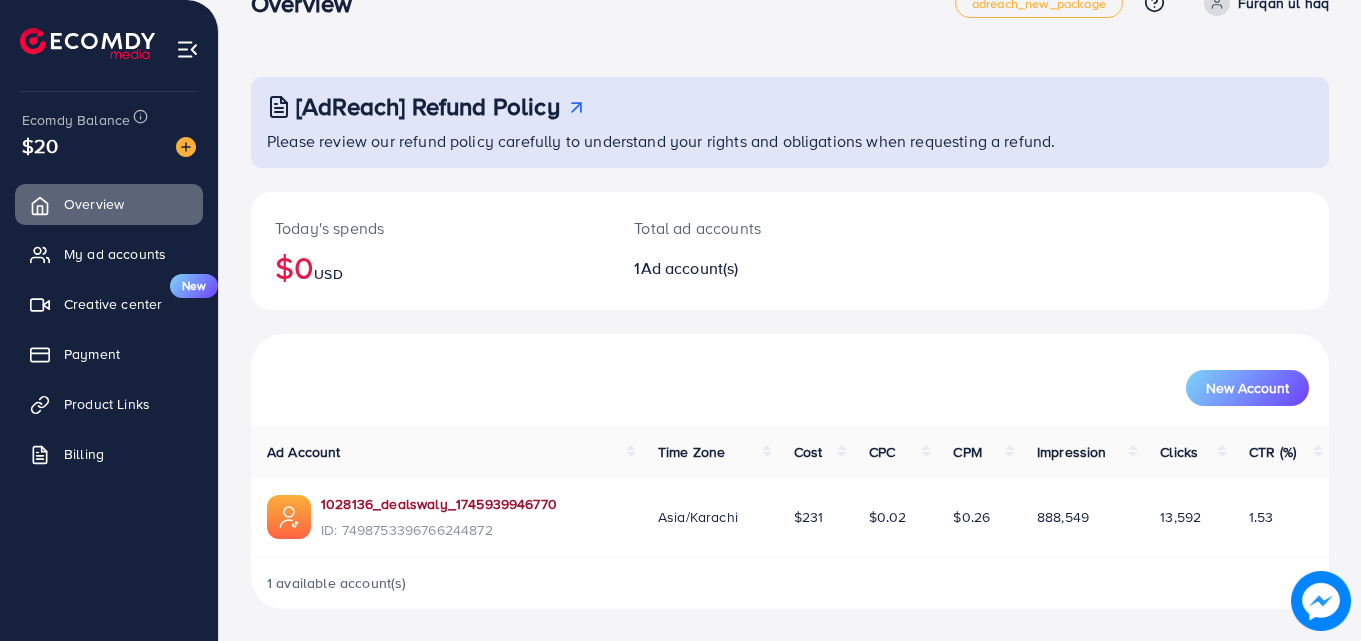 click on "1028136_dealswaly_1745939946770" at bounding box center (439, 504) 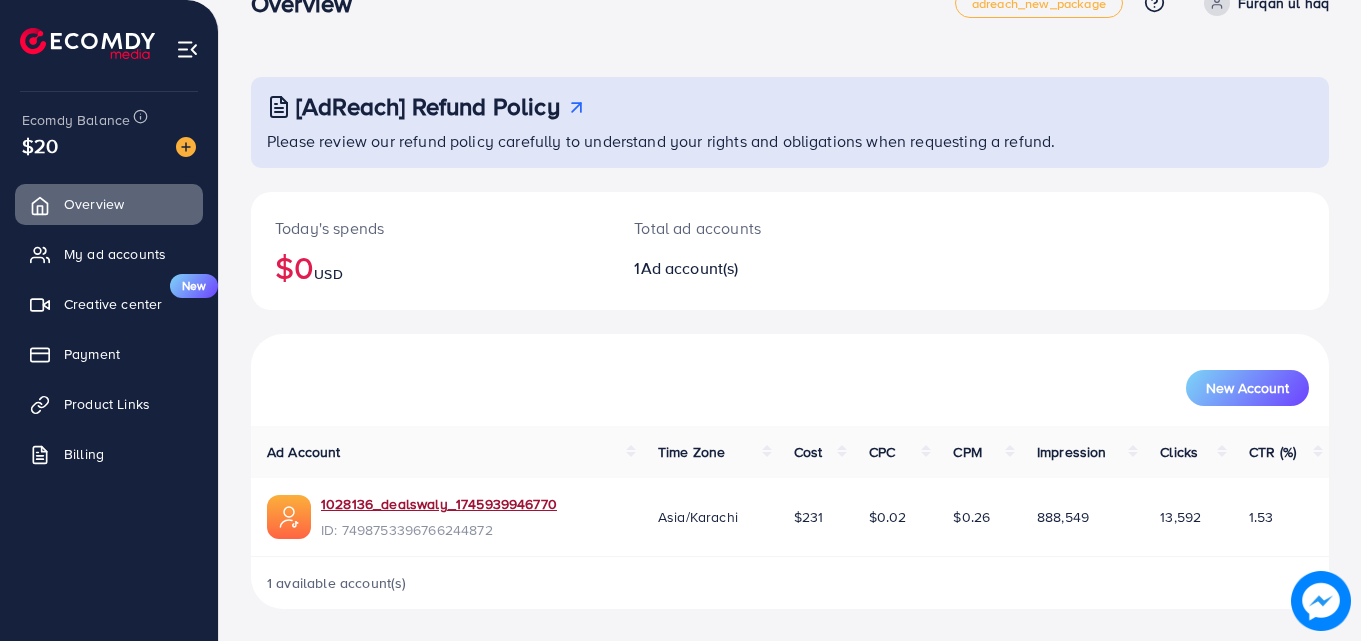 scroll, scrollTop: 0, scrollLeft: 0, axis: both 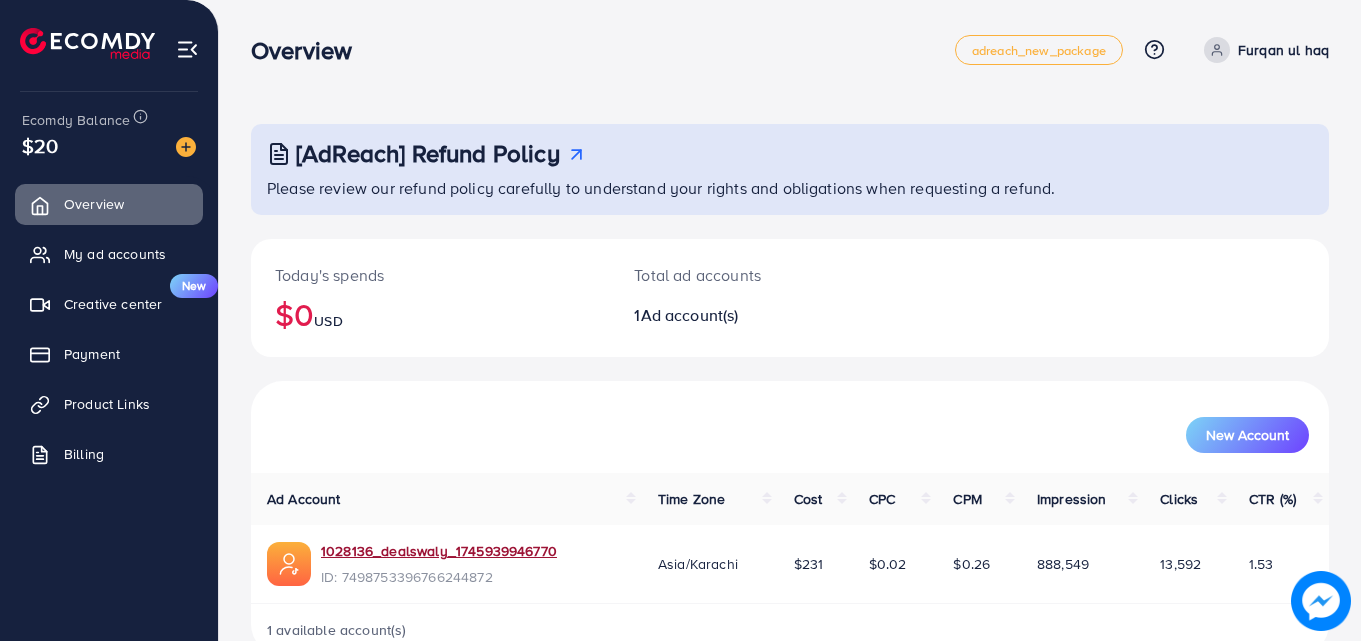 click 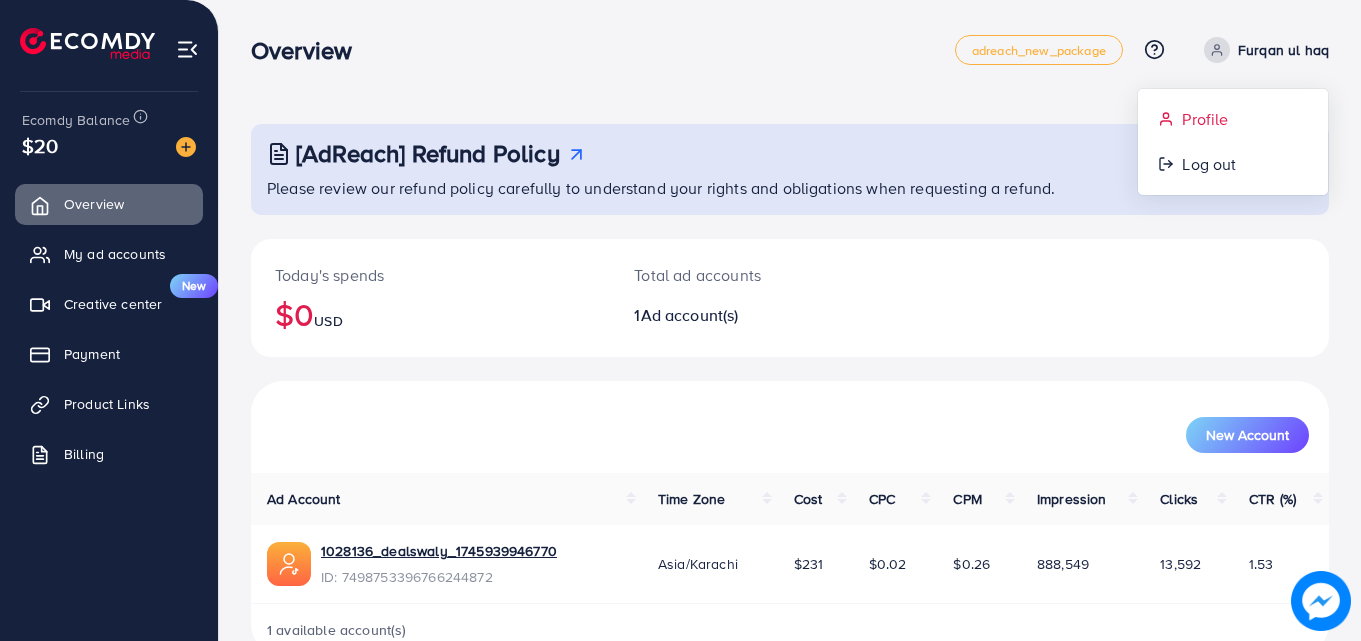 click on "Profile" at bounding box center (1205, 119) 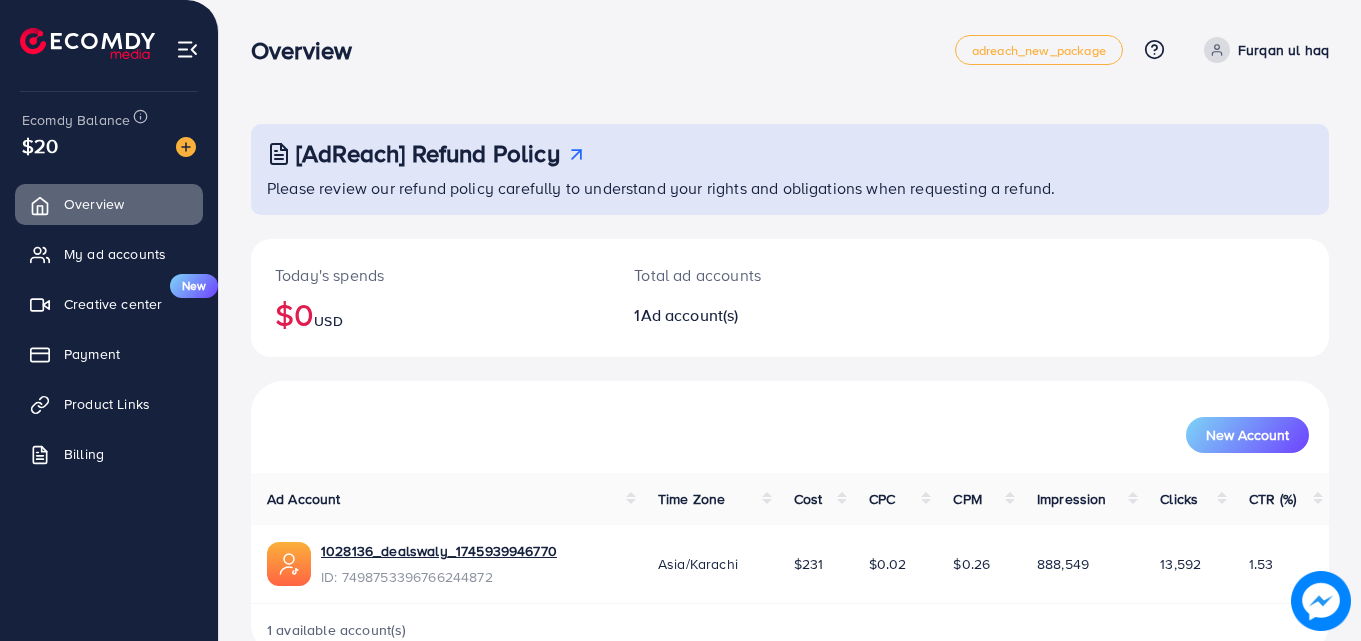 select on "********" 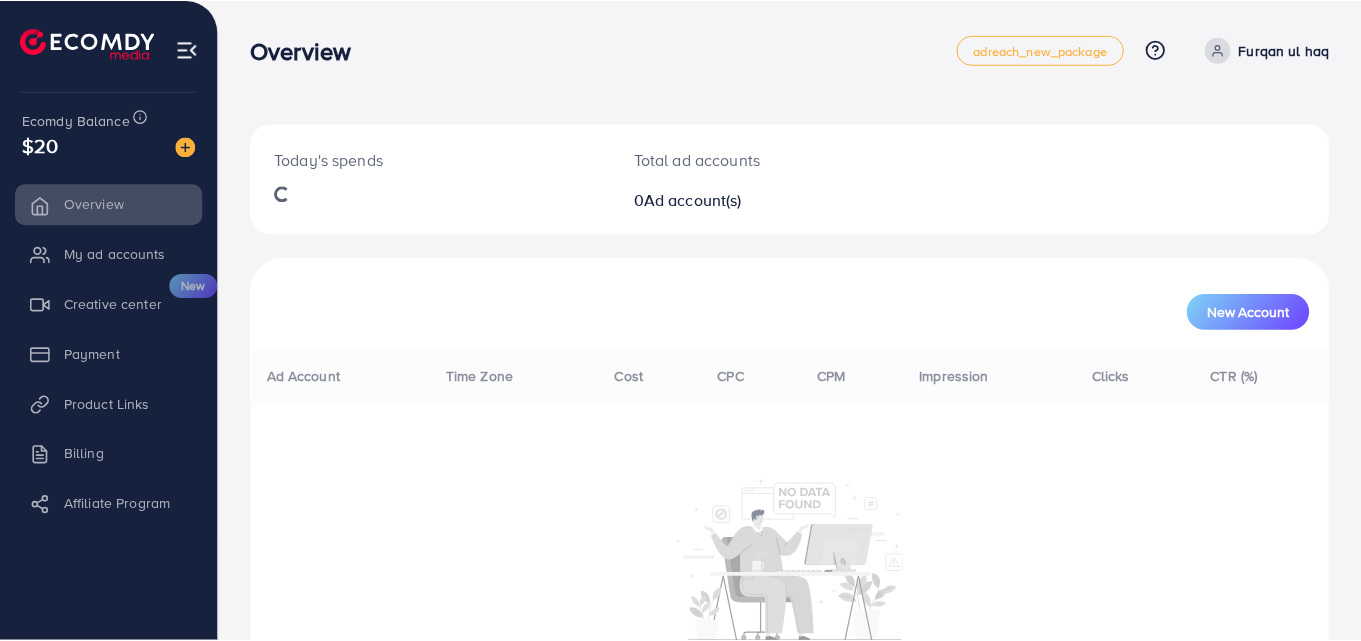 scroll, scrollTop: 0, scrollLeft: 0, axis: both 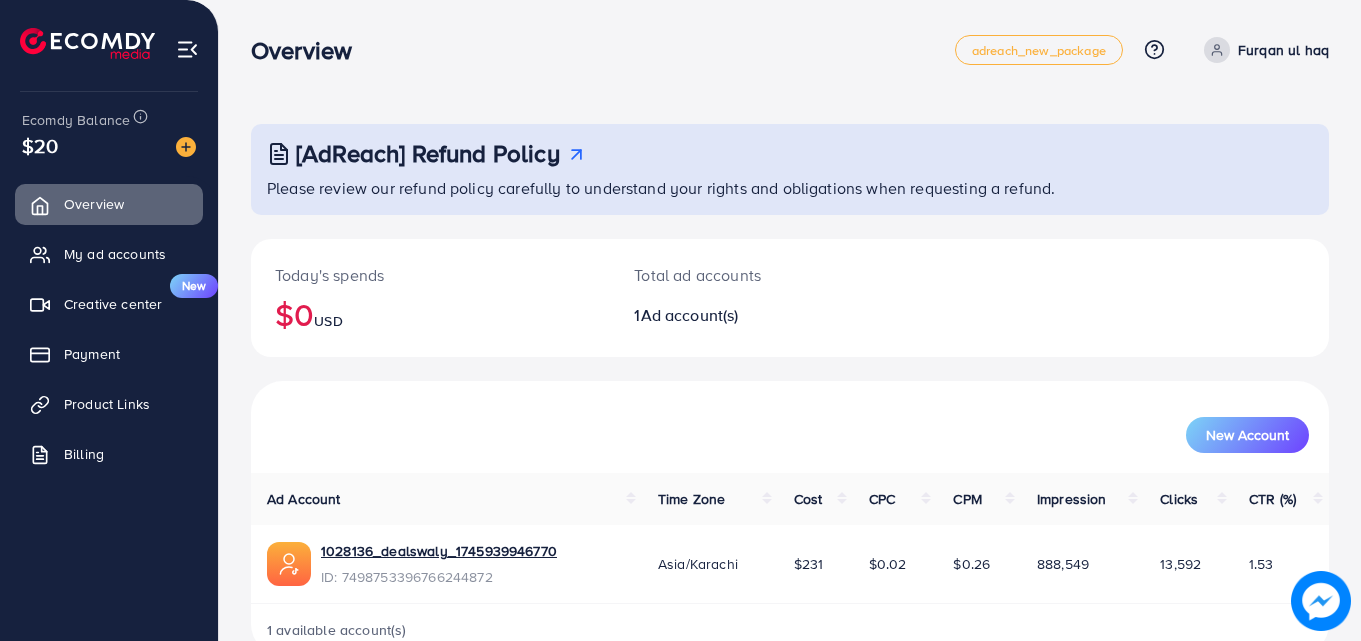 click on "Furqan ul haq" at bounding box center [1283, 50] 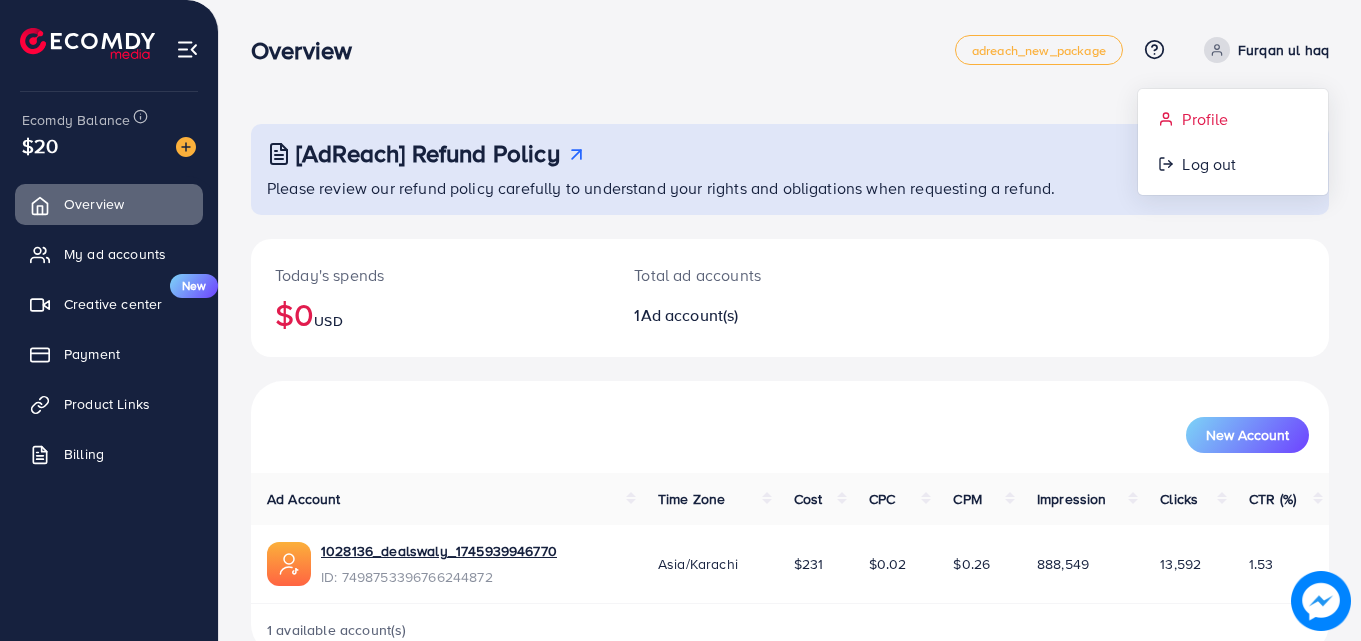 click on "Profile" at bounding box center (1205, 119) 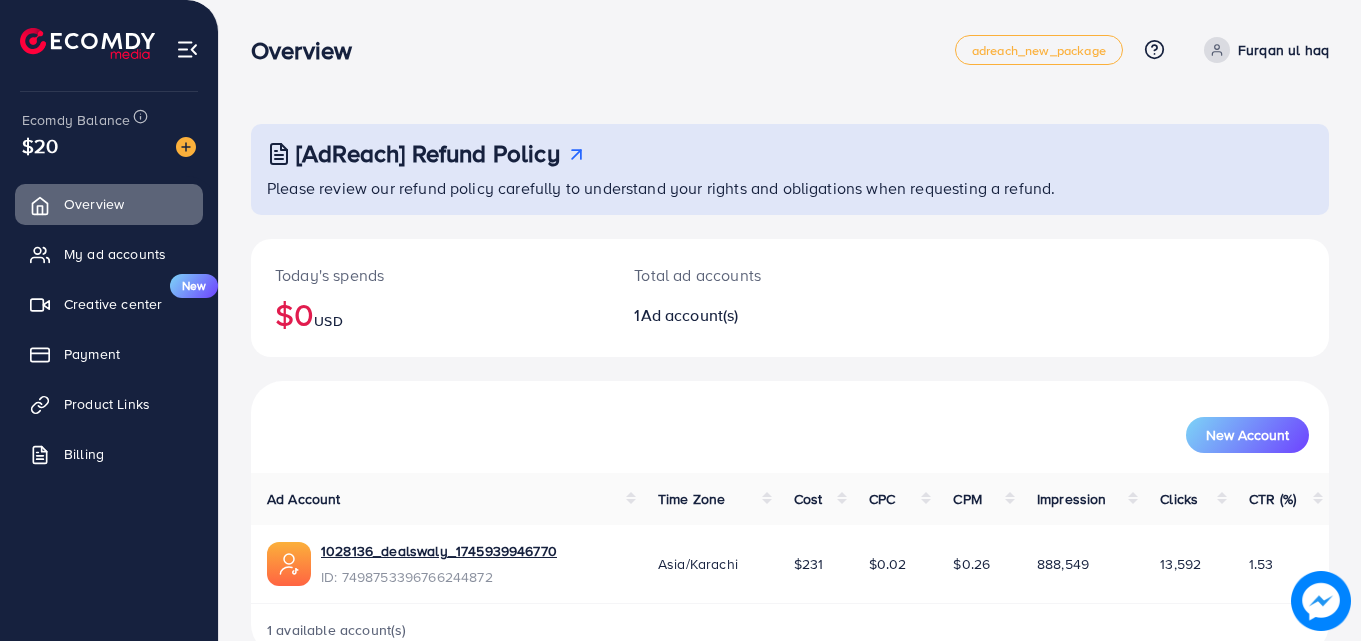 select on "********" 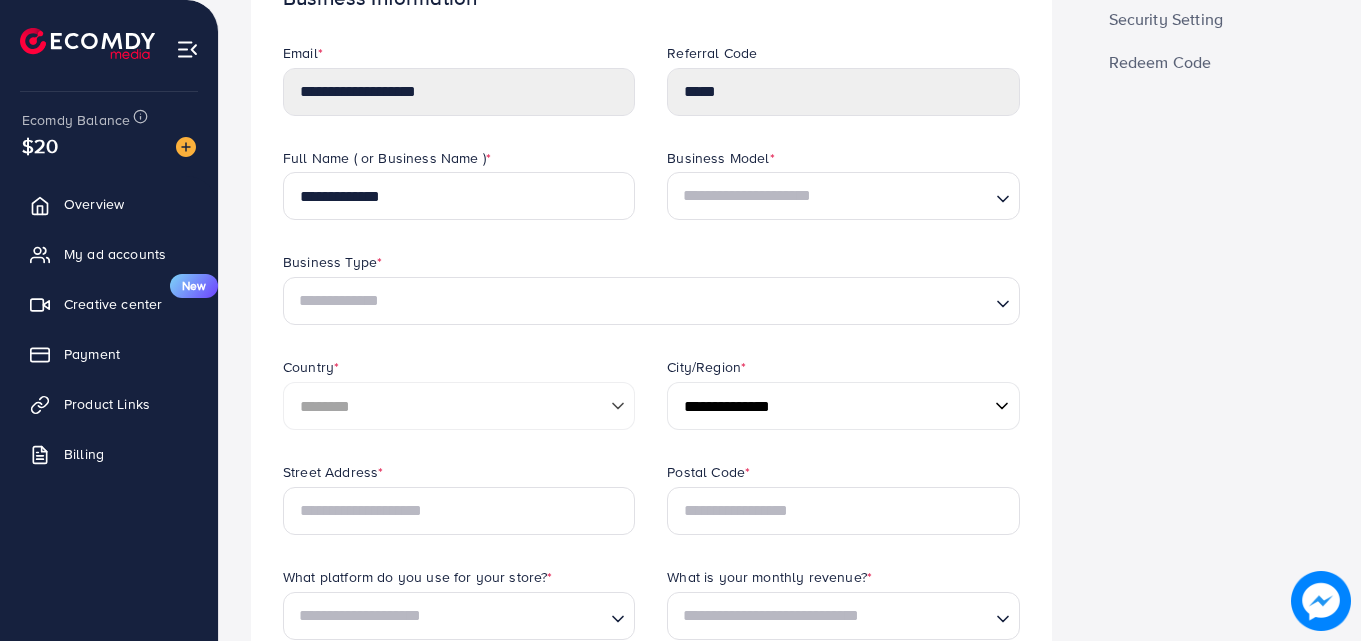 scroll, scrollTop: 174, scrollLeft: 0, axis: vertical 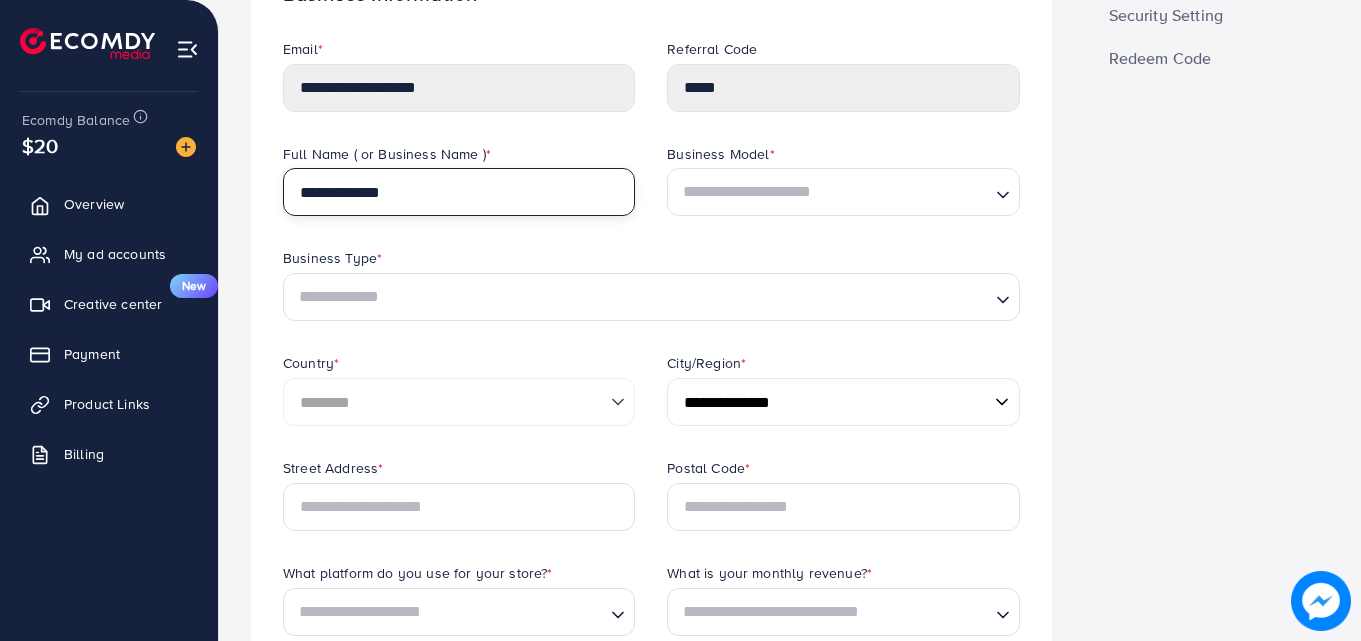 click on "**********" at bounding box center [459, 192] 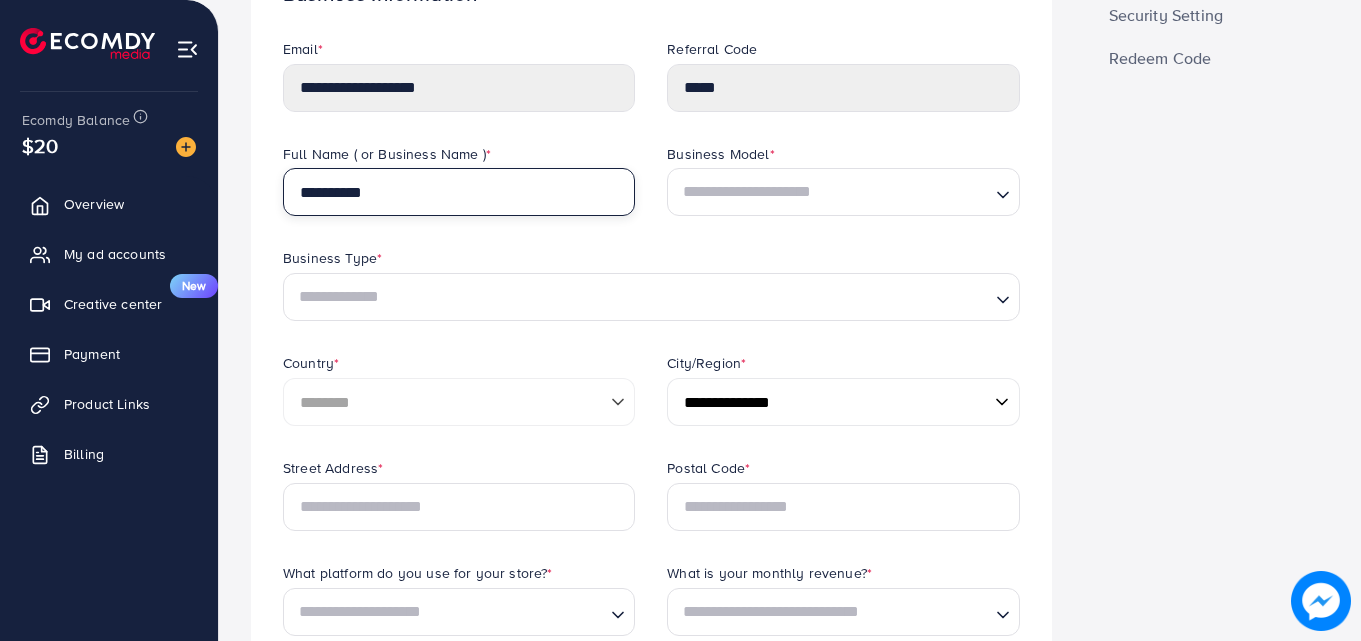 type on "**********" 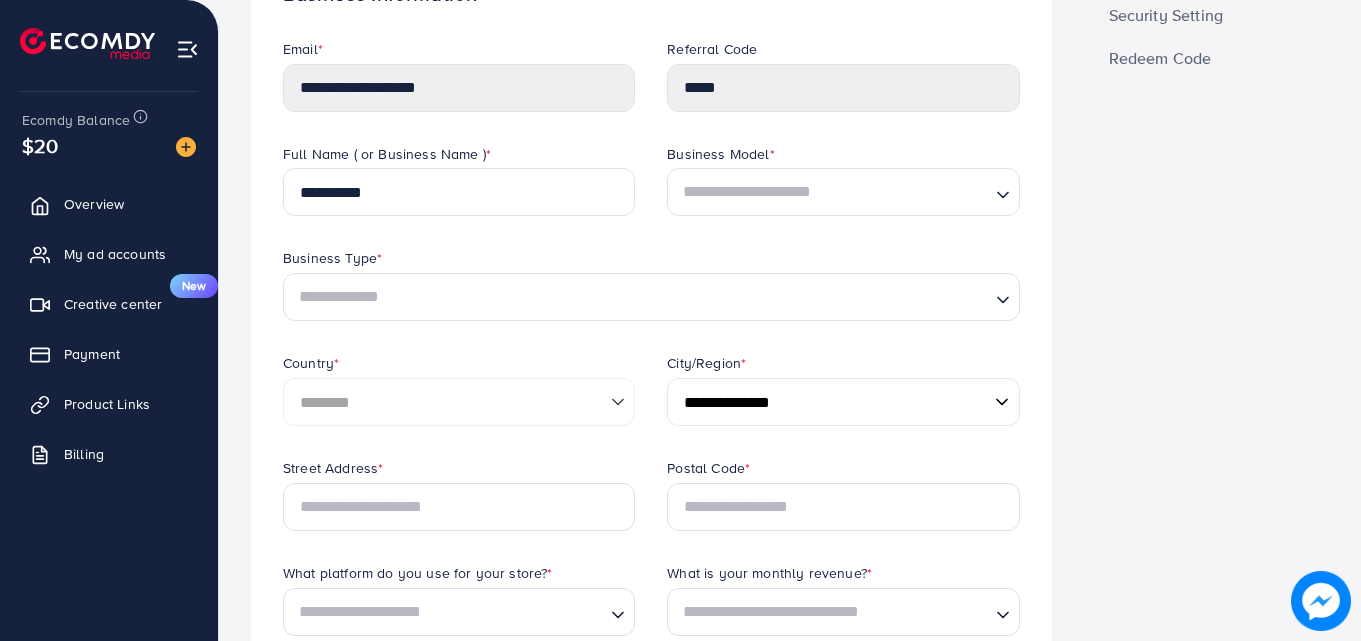 click on "Business Information Security Setting Redeem Code" at bounding box center [1207, 661] 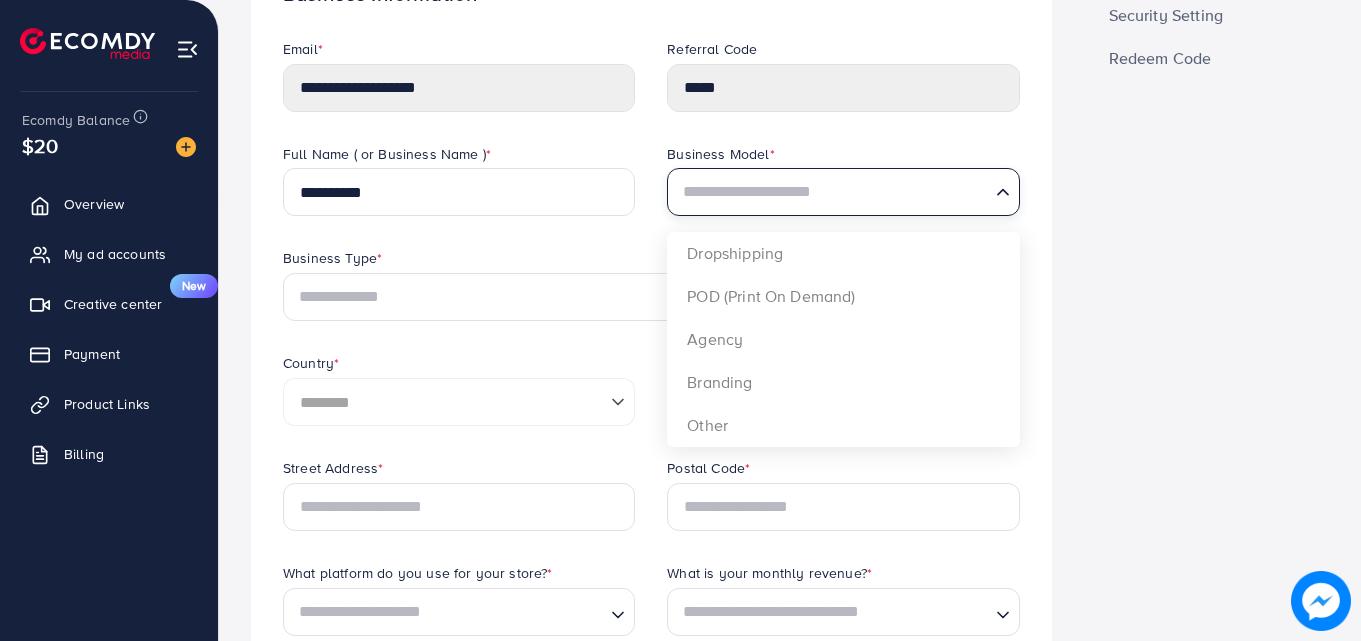 click at bounding box center [831, 192] 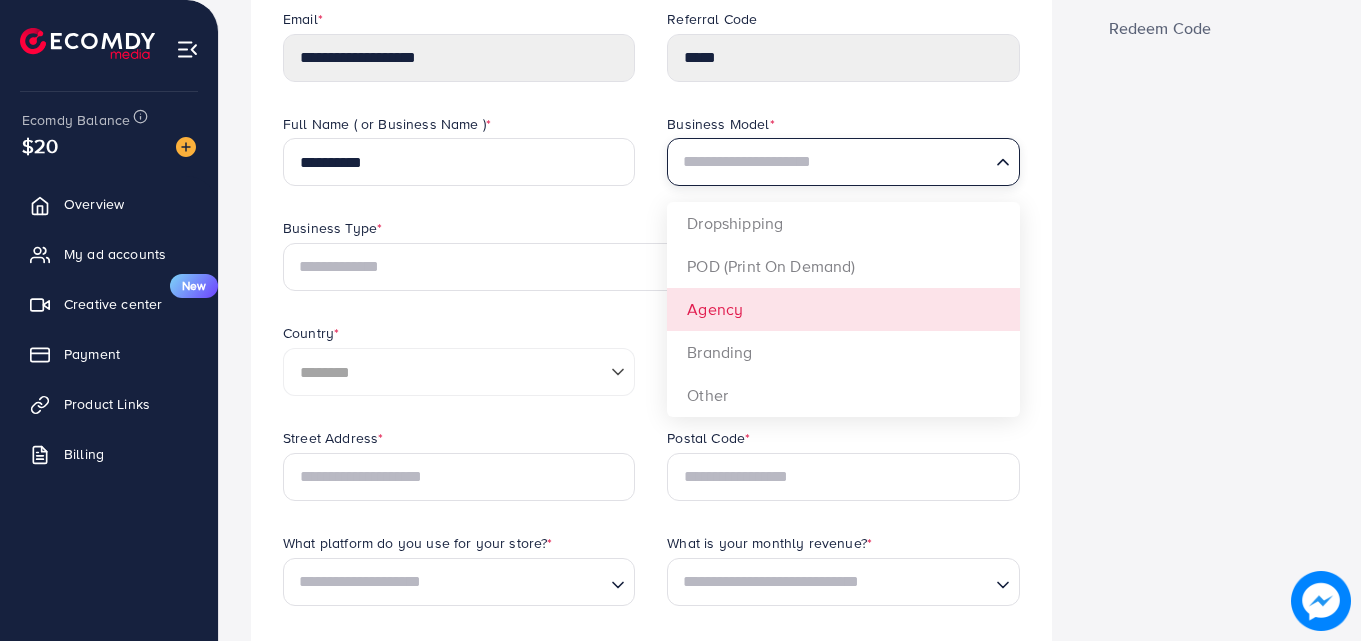scroll, scrollTop: 230, scrollLeft: 0, axis: vertical 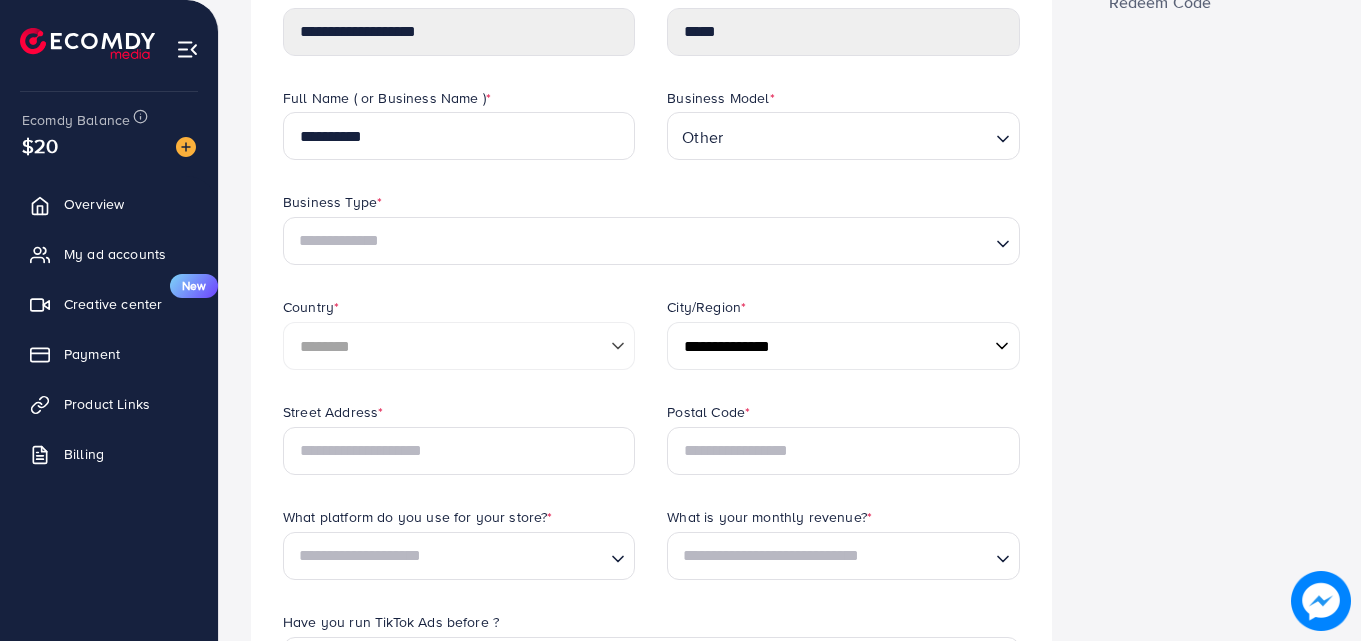 click on "**********" at bounding box center (651, 245) 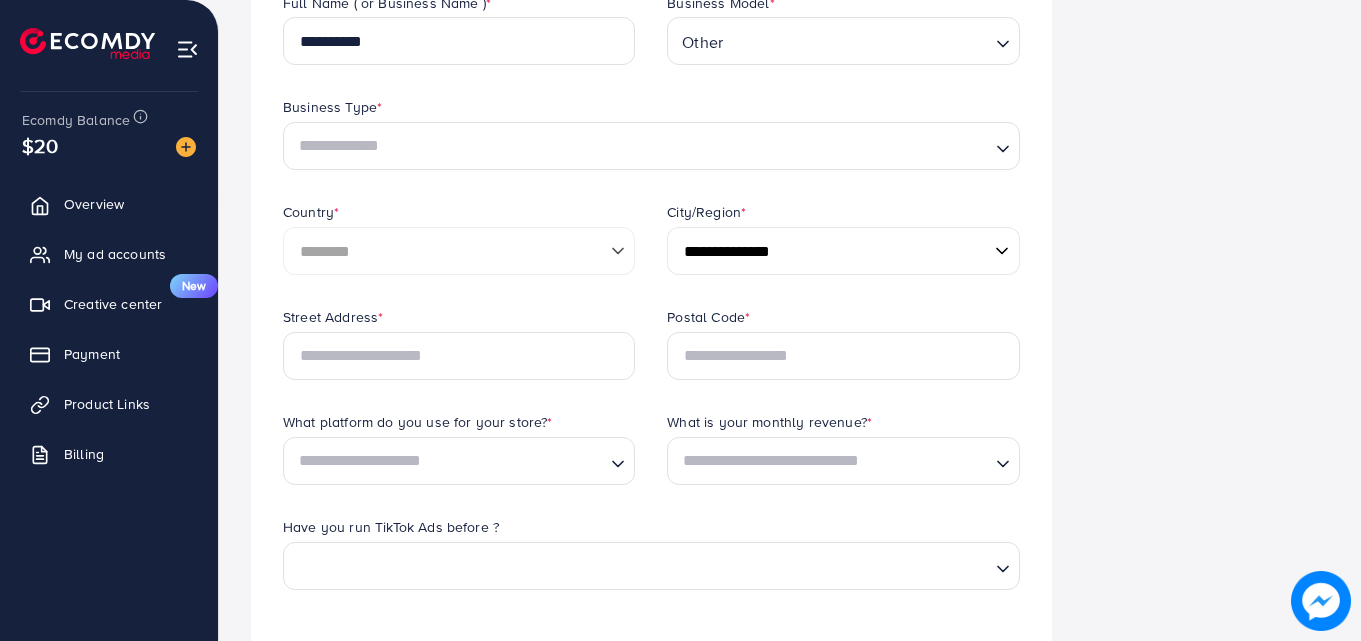 scroll, scrollTop: 326, scrollLeft: 0, axis: vertical 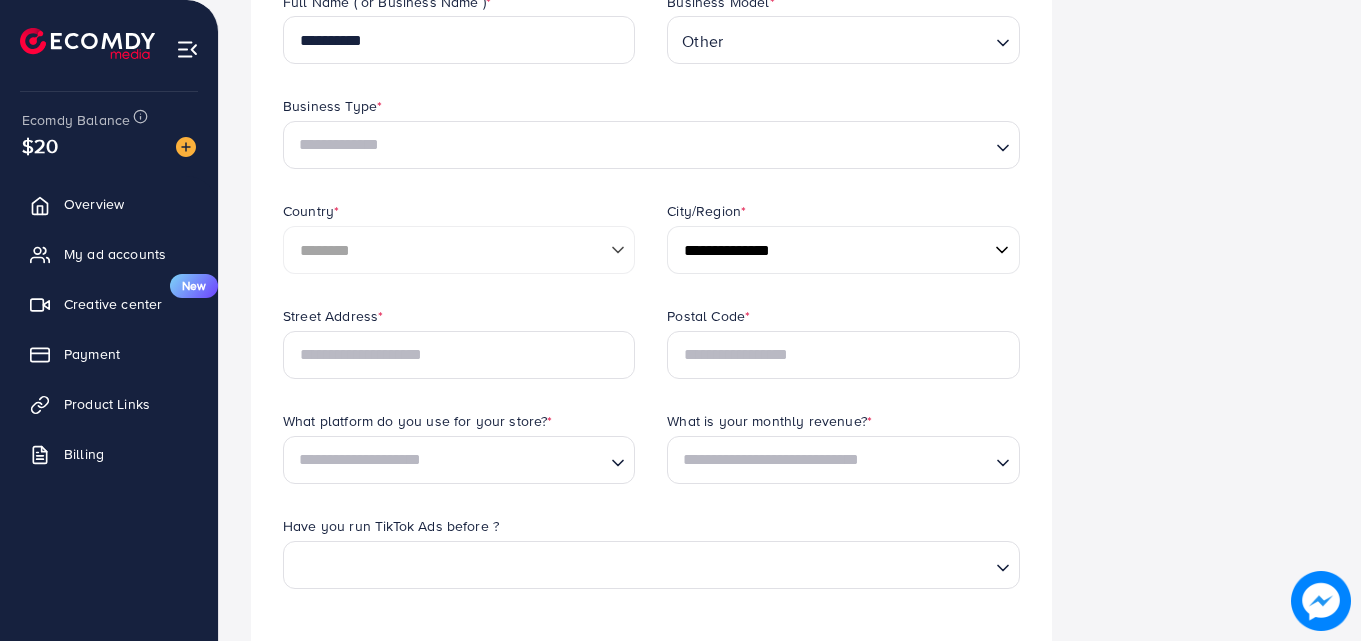 click on "**********" at bounding box center (843, 250) 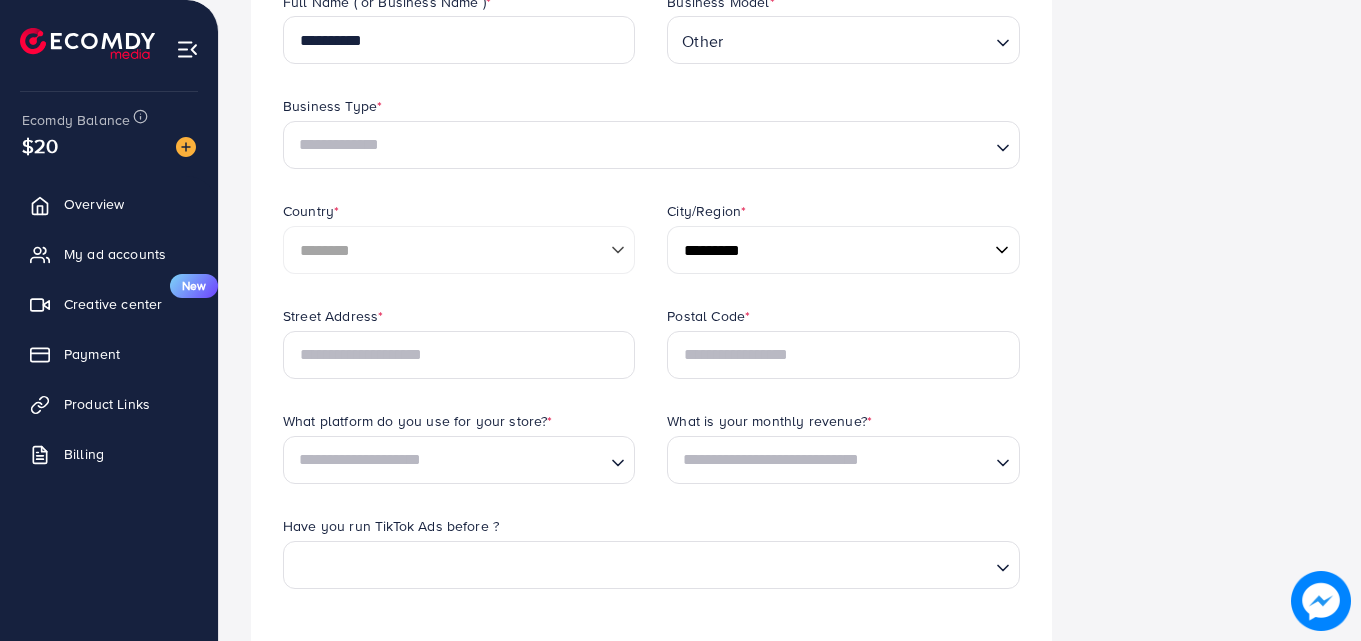 click on "**********" at bounding box center (843, 250) 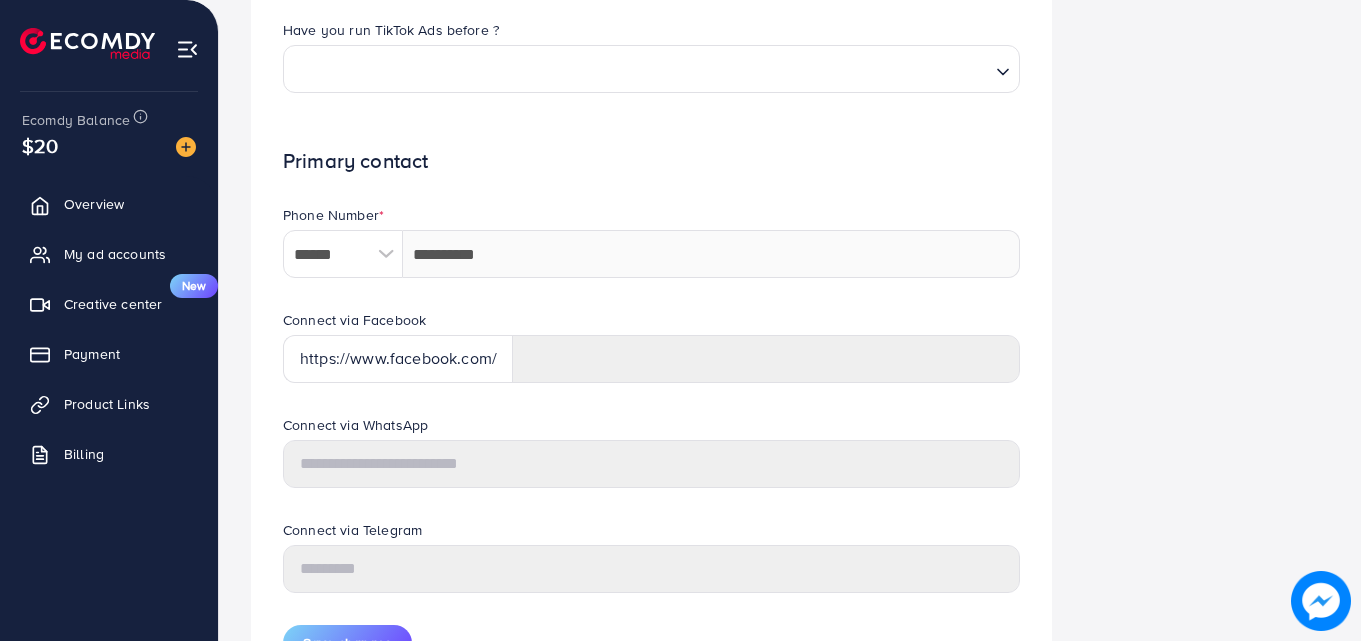scroll, scrollTop: 938, scrollLeft: 0, axis: vertical 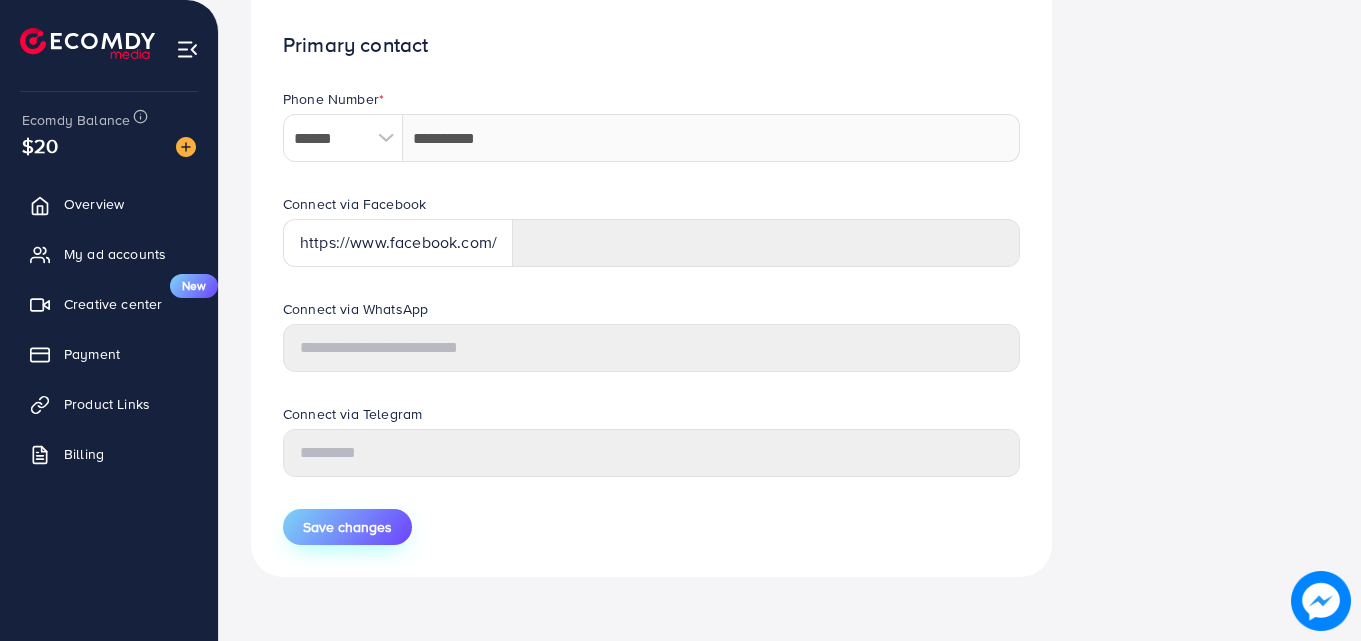 click on "Save changes" at bounding box center (347, 527) 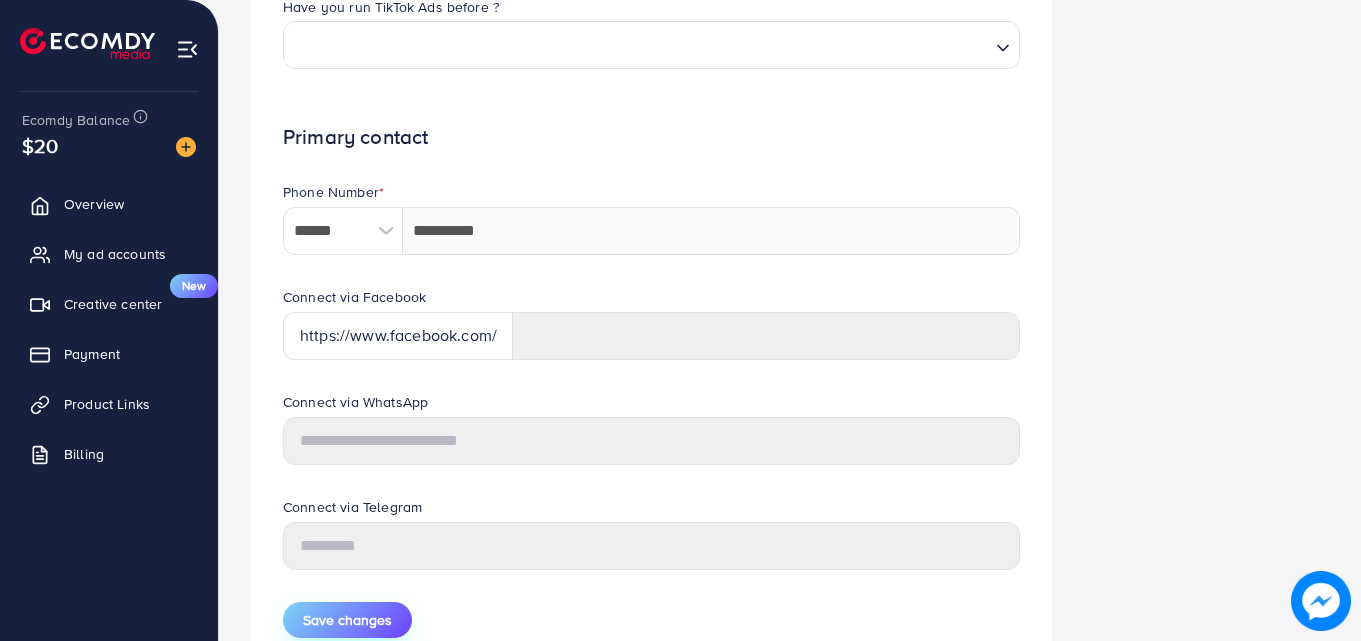 scroll, scrollTop: 1031, scrollLeft: 0, axis: vertical 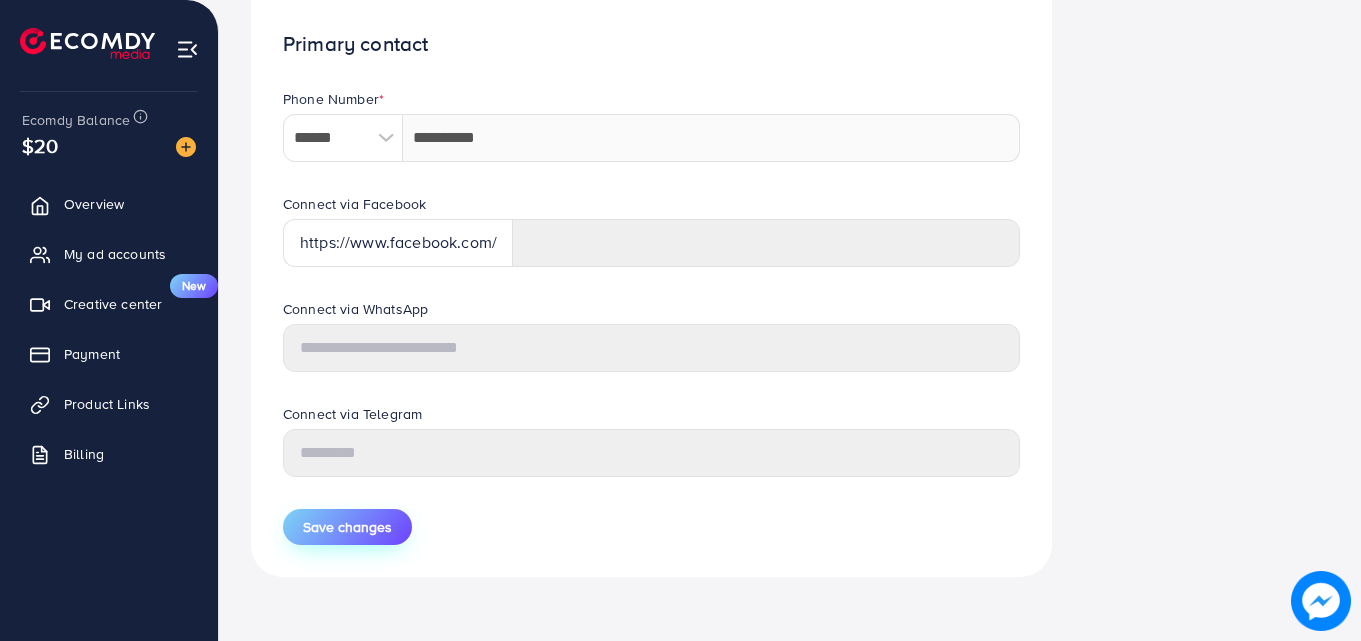 click on "Save changes" at bounding box center (347, 527) 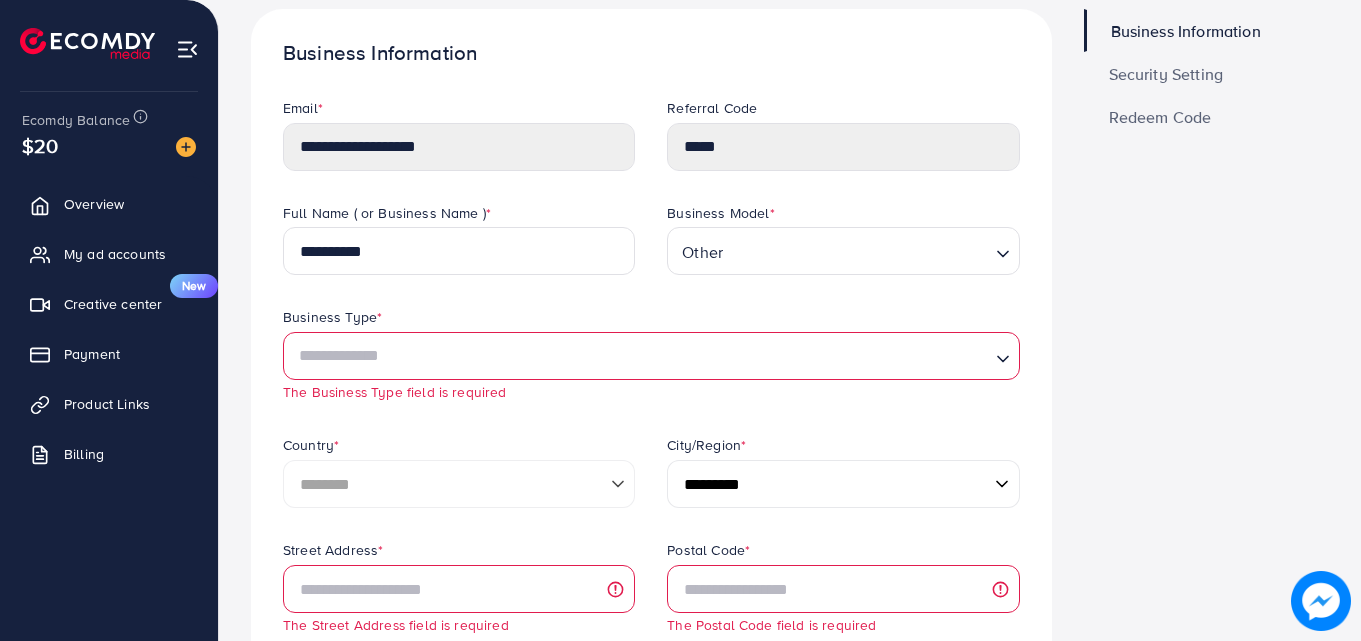 scroll, scrollTop: 117, scrollLeft: 0, axis: vertical 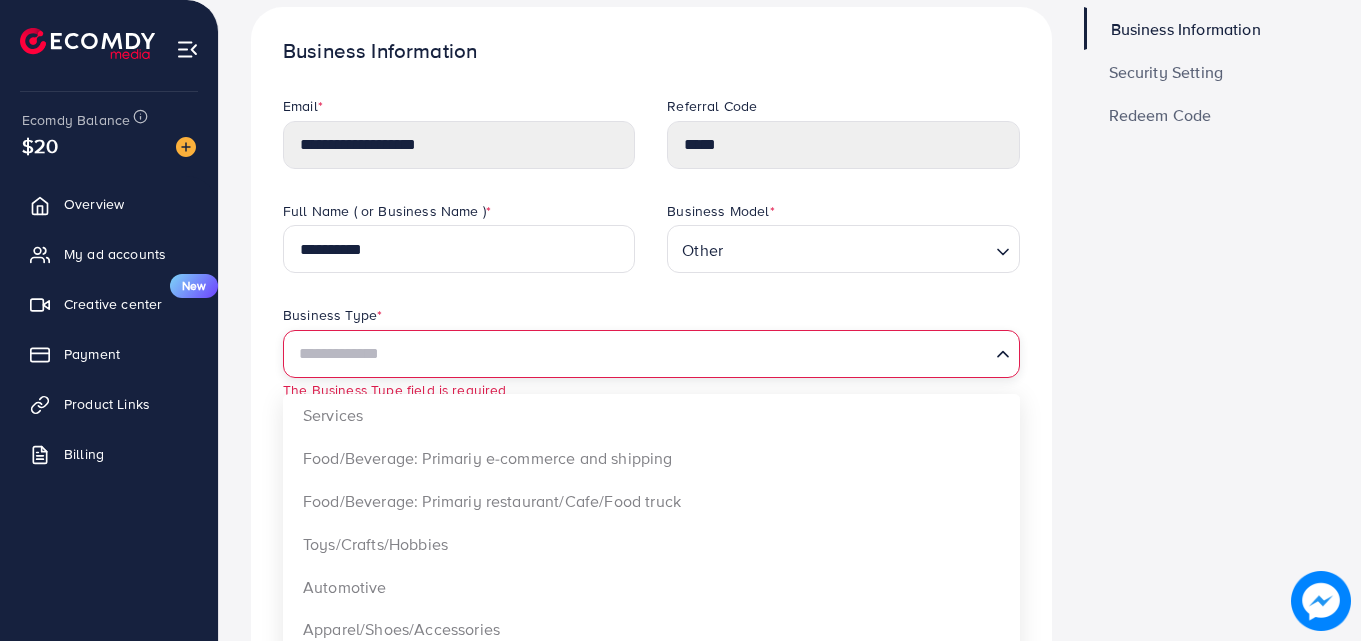 click at bounding box center [640, 354] 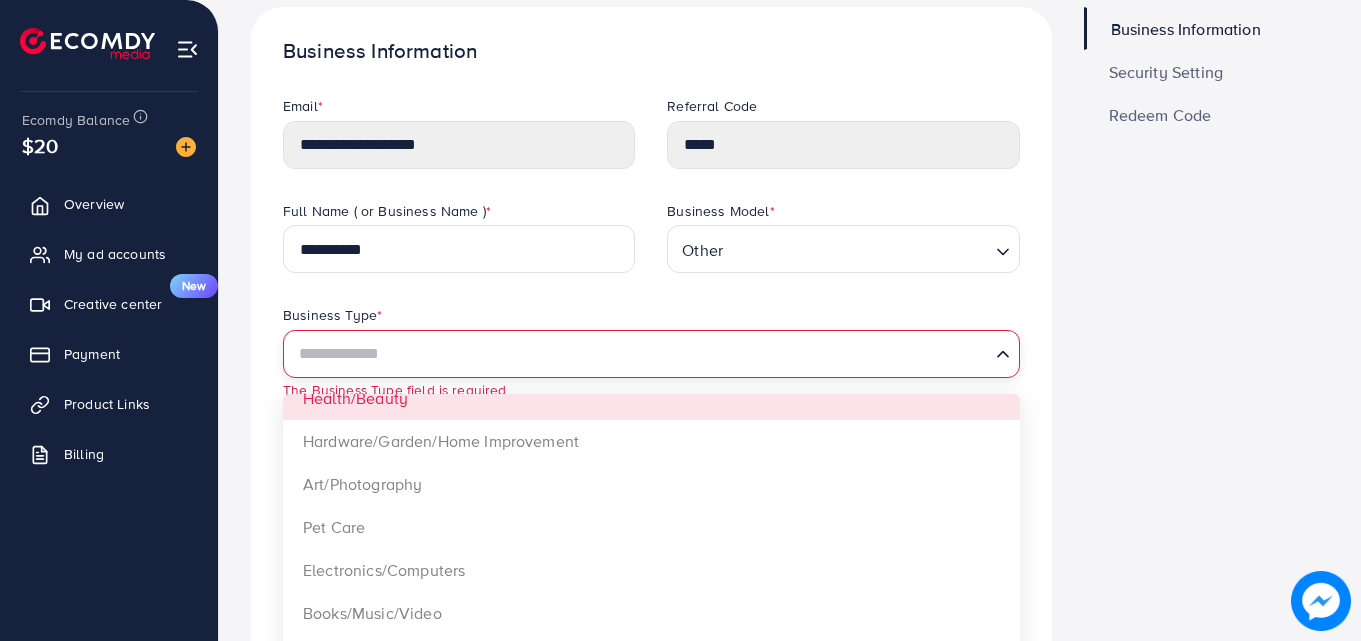 scroll, scrollTop: 550, scrollLeft: 0, axis: vertical 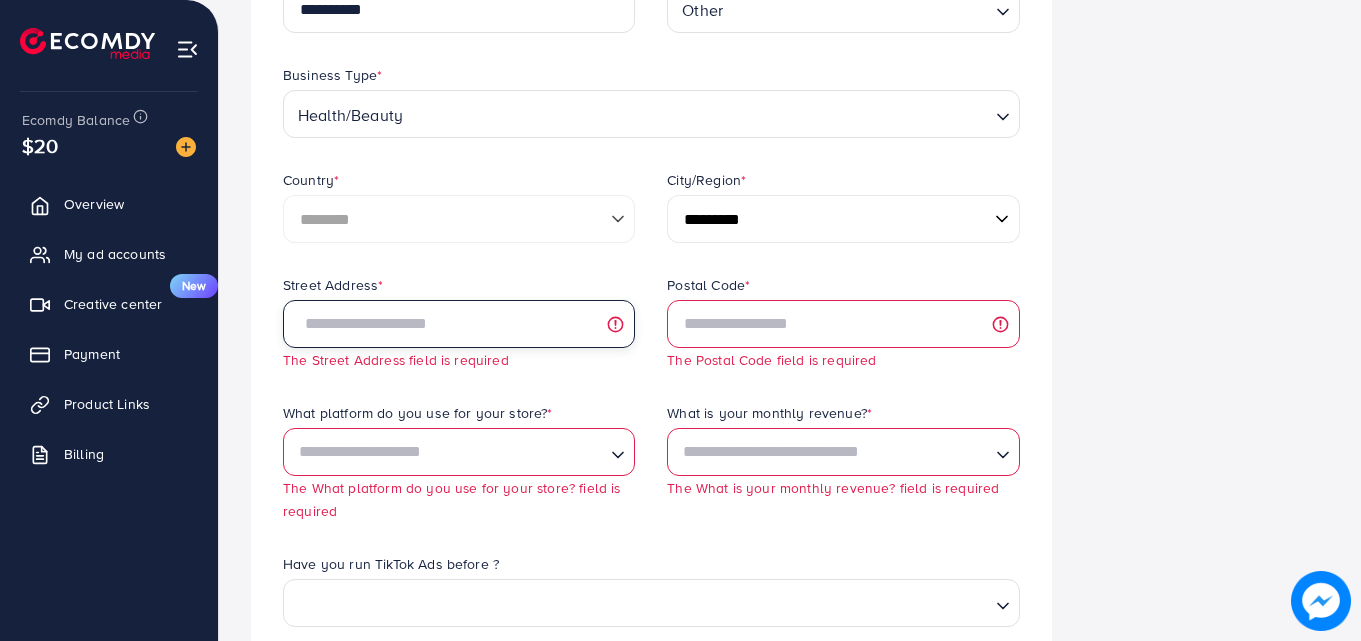 click at bounding box center [459, 324] 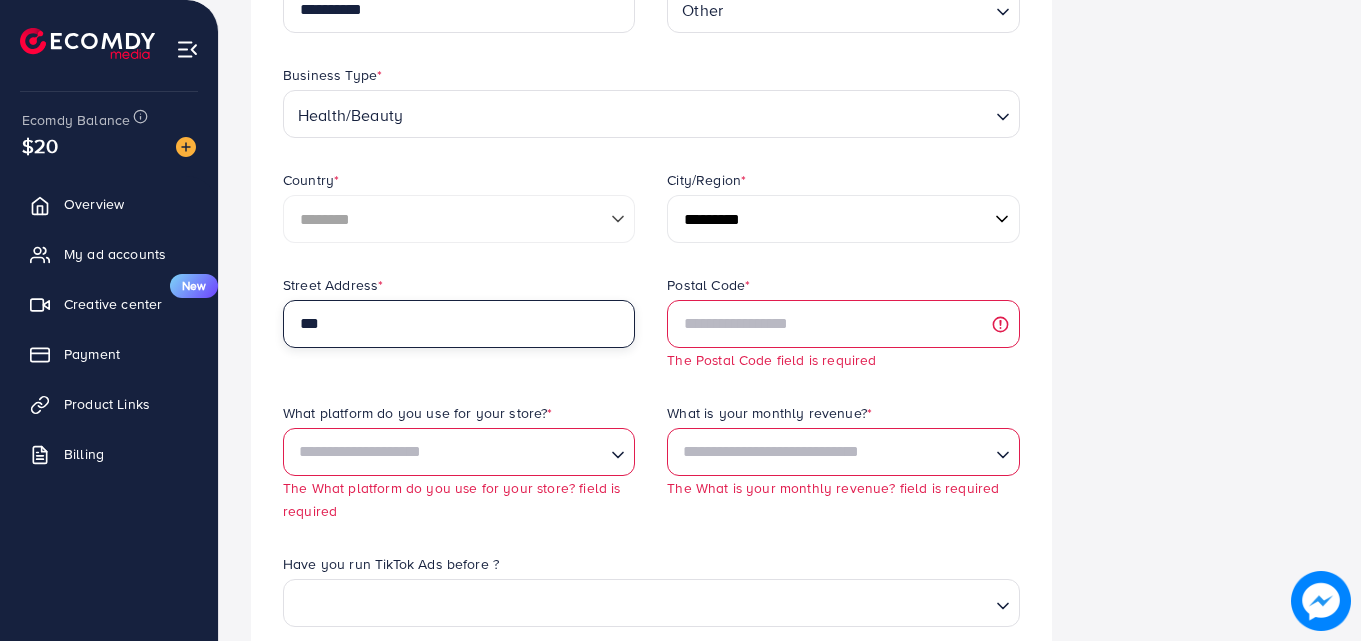 type on "**********" 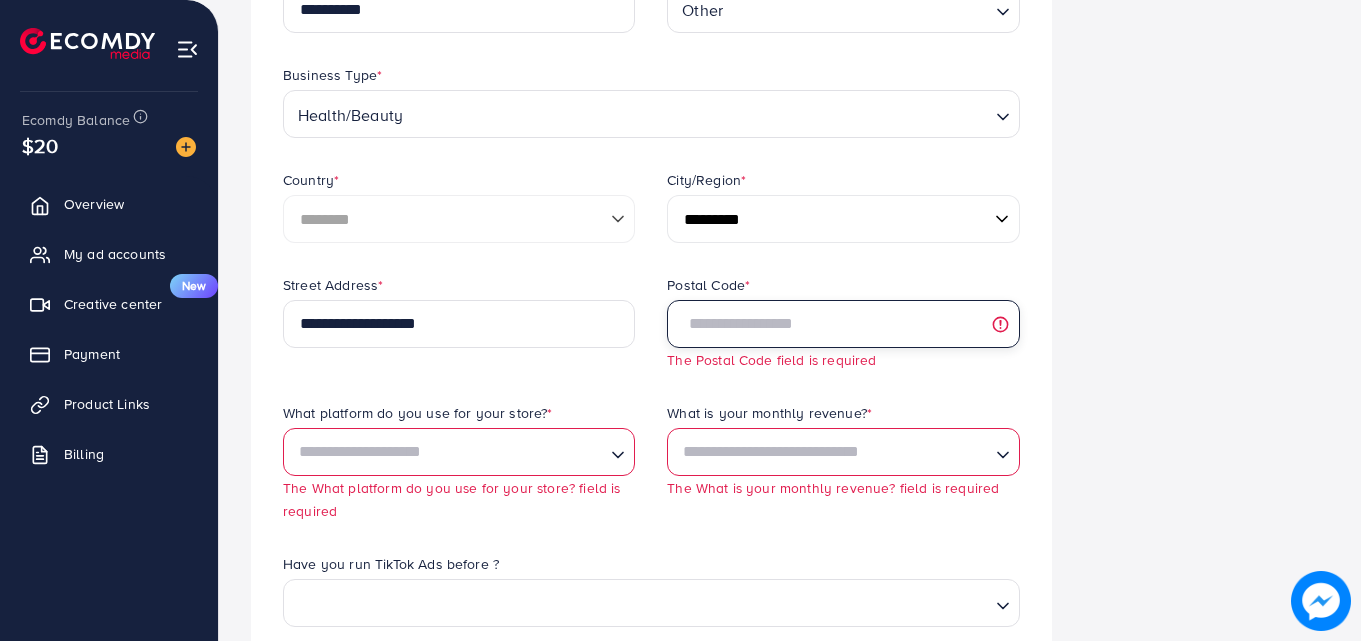 type on "*****" 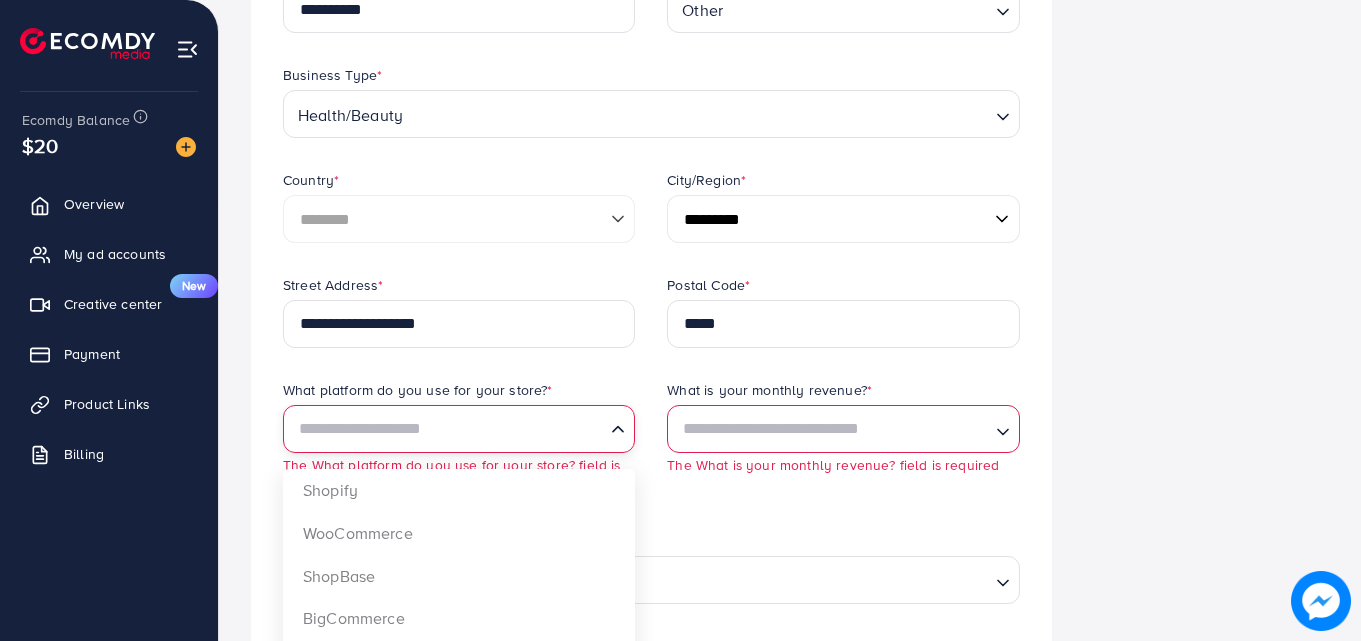 click on "Loading..." at bounding box center [459, 429] 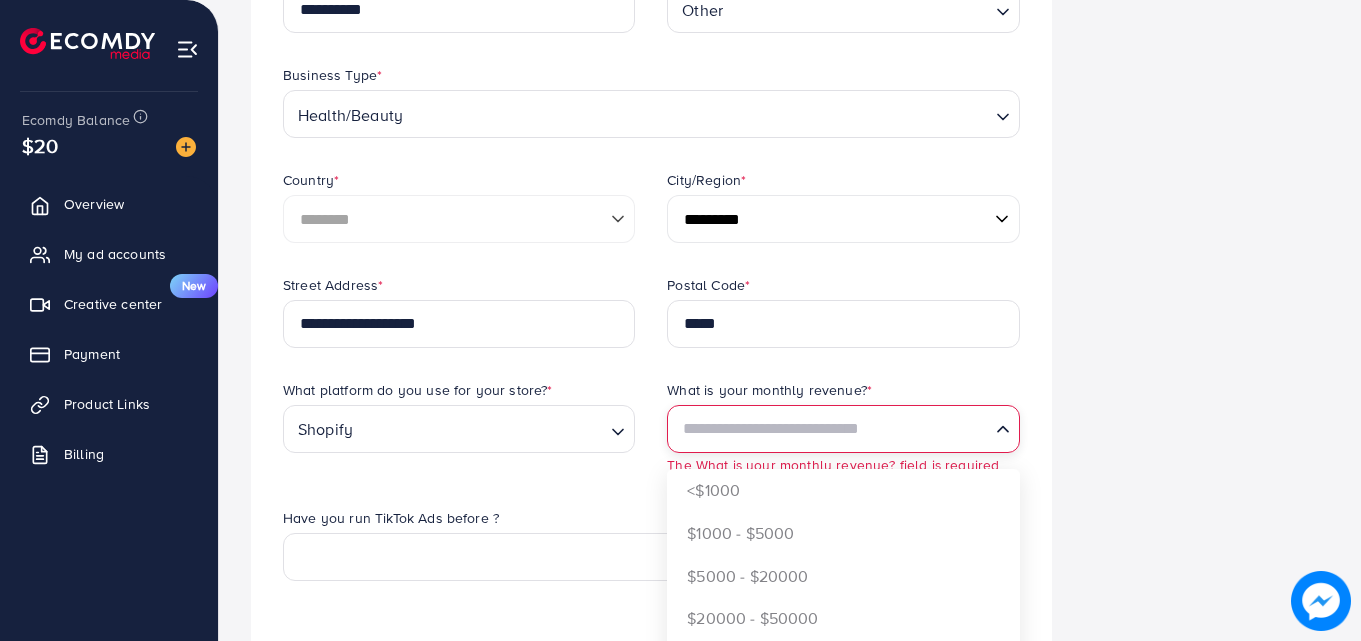 click at bounding box center (831, 428) 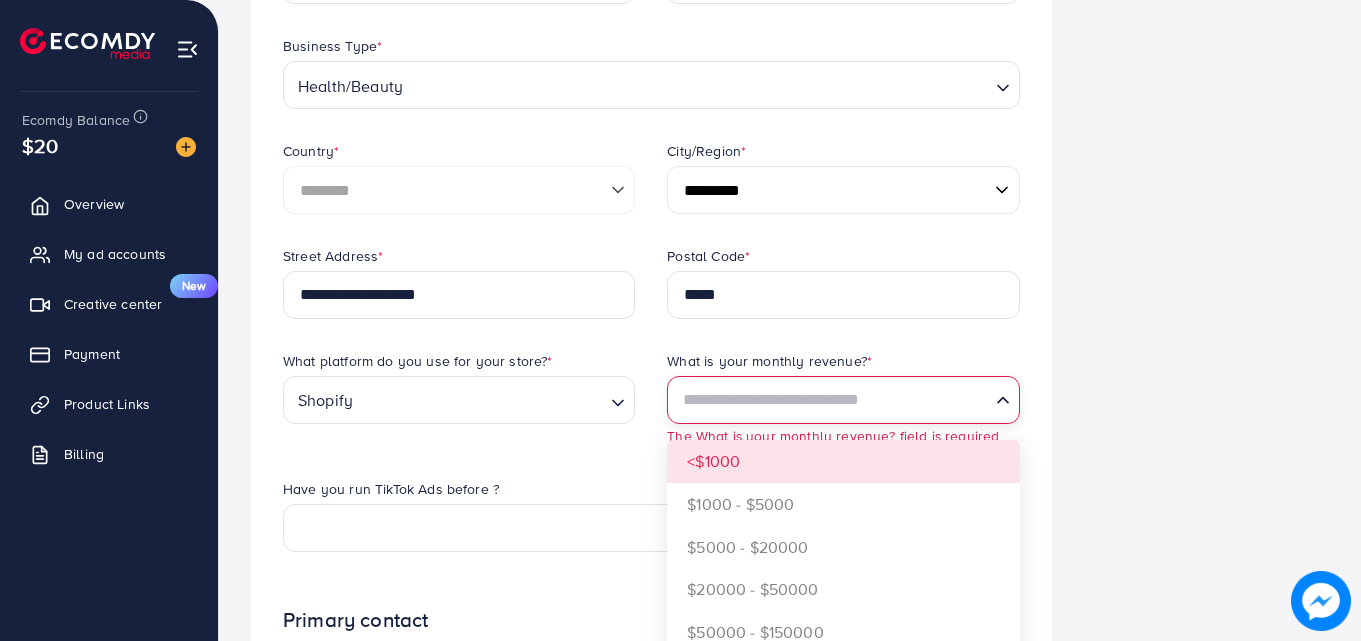 scroll, scrollTop: 390, scrollLeft: 0, axis: vertical 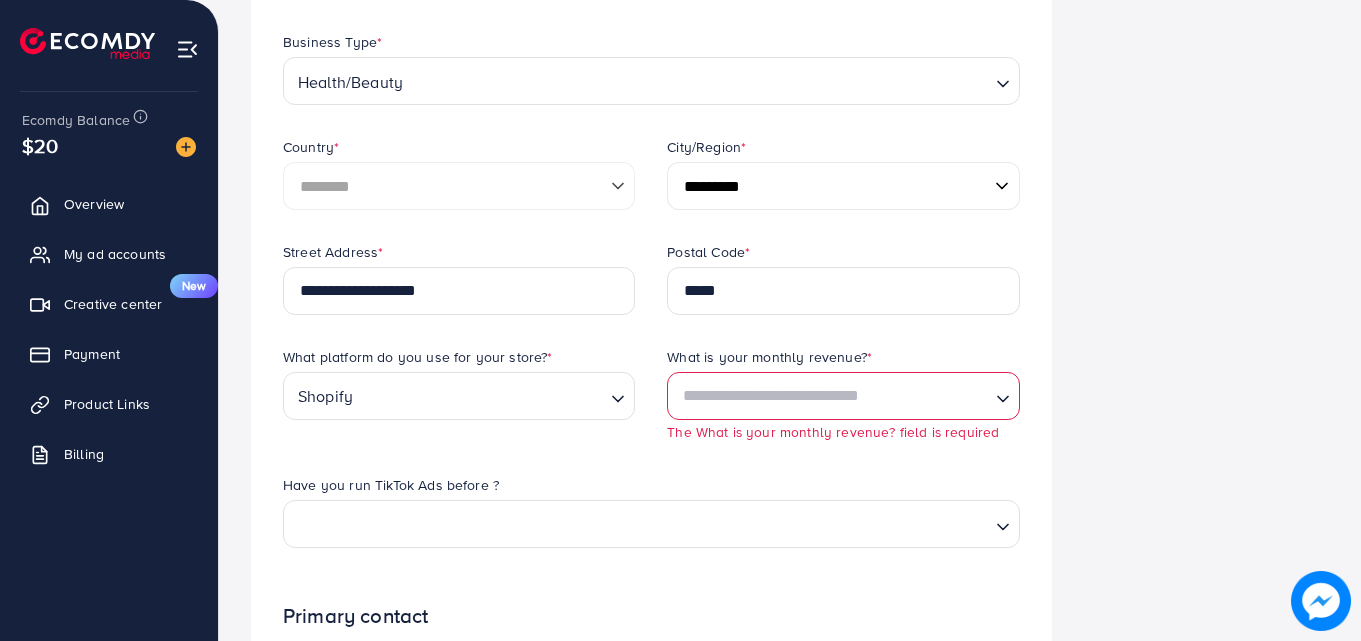 click on "What is your monthly revenue?  *" at bounding box center (843, 359) 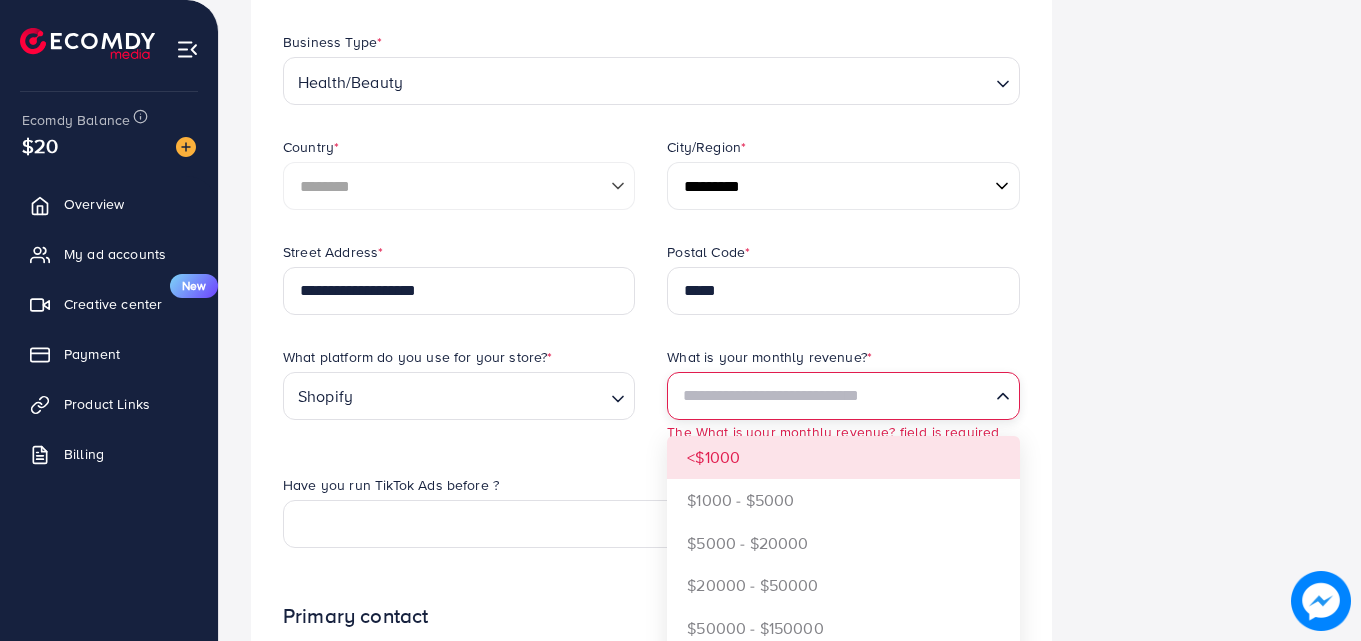 click at bounding box center [831, 395] 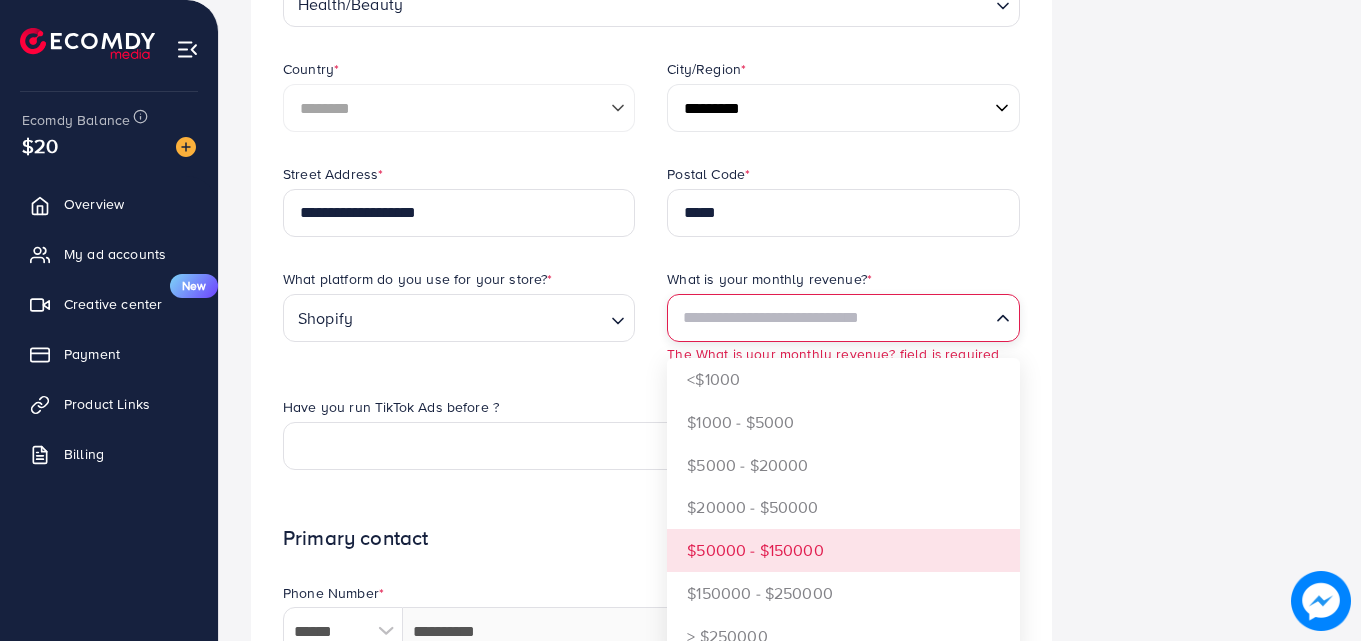 scroll, scrollTop: 467, scrollLeft: 0, axis: vertical 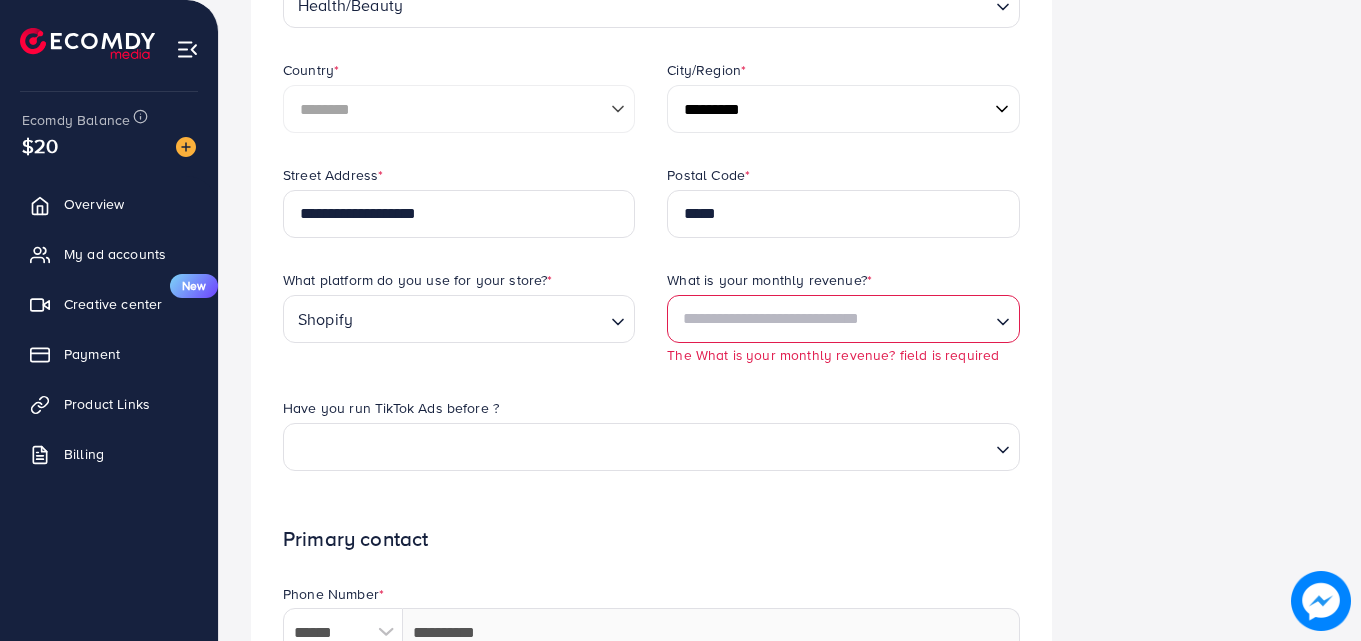 click on "What platform do you use for your store?  *
Shopify
Loading..." at bounding box center [459, 334] 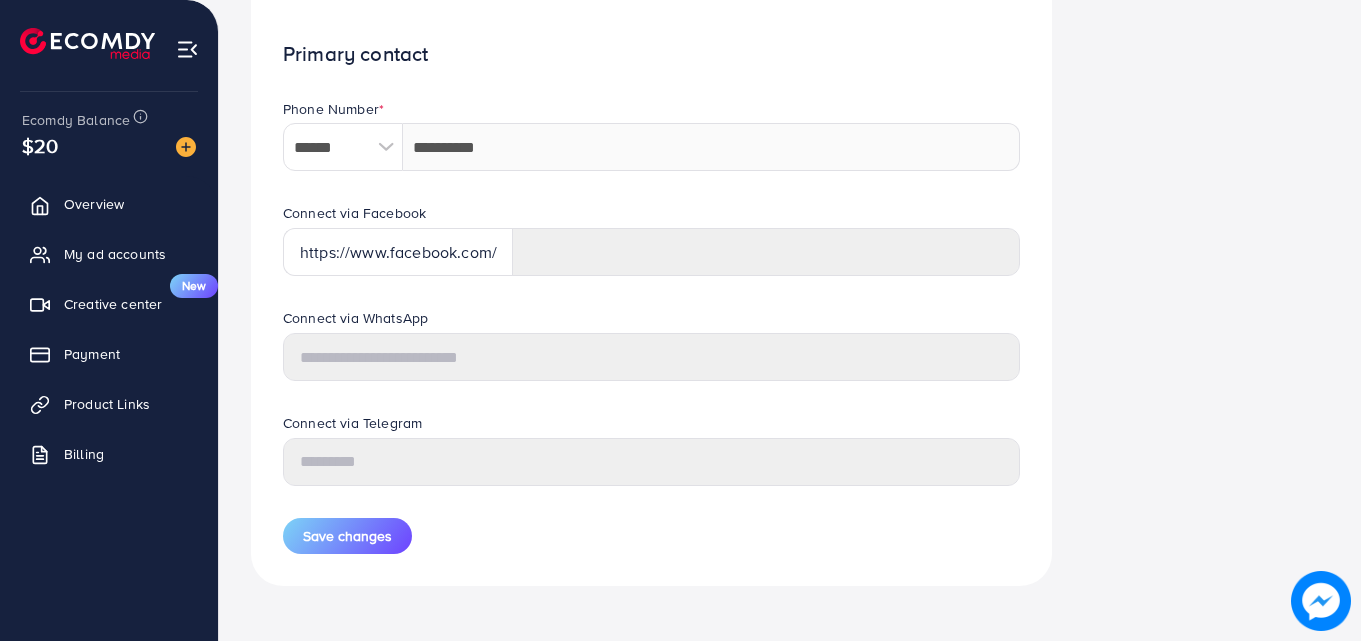 scroll, scrollTop: 961, scrollLeft: 0, axis: vertical 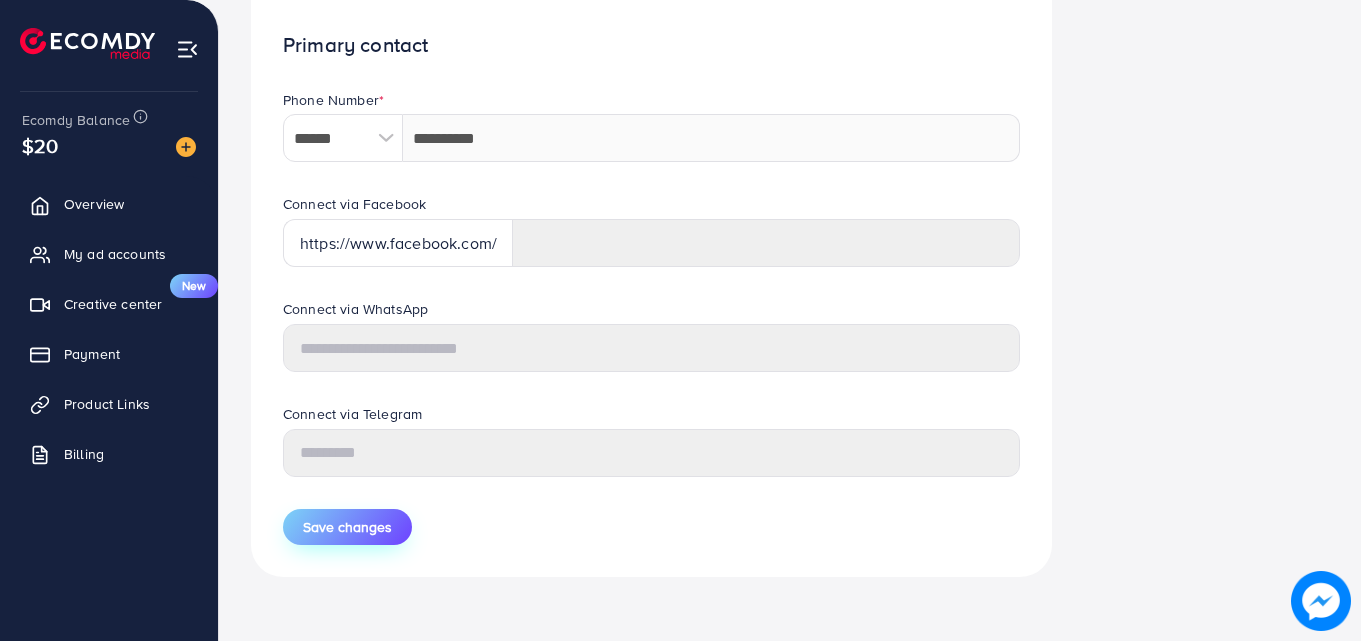 click on "Save changes" at bounding box center (347, 527) 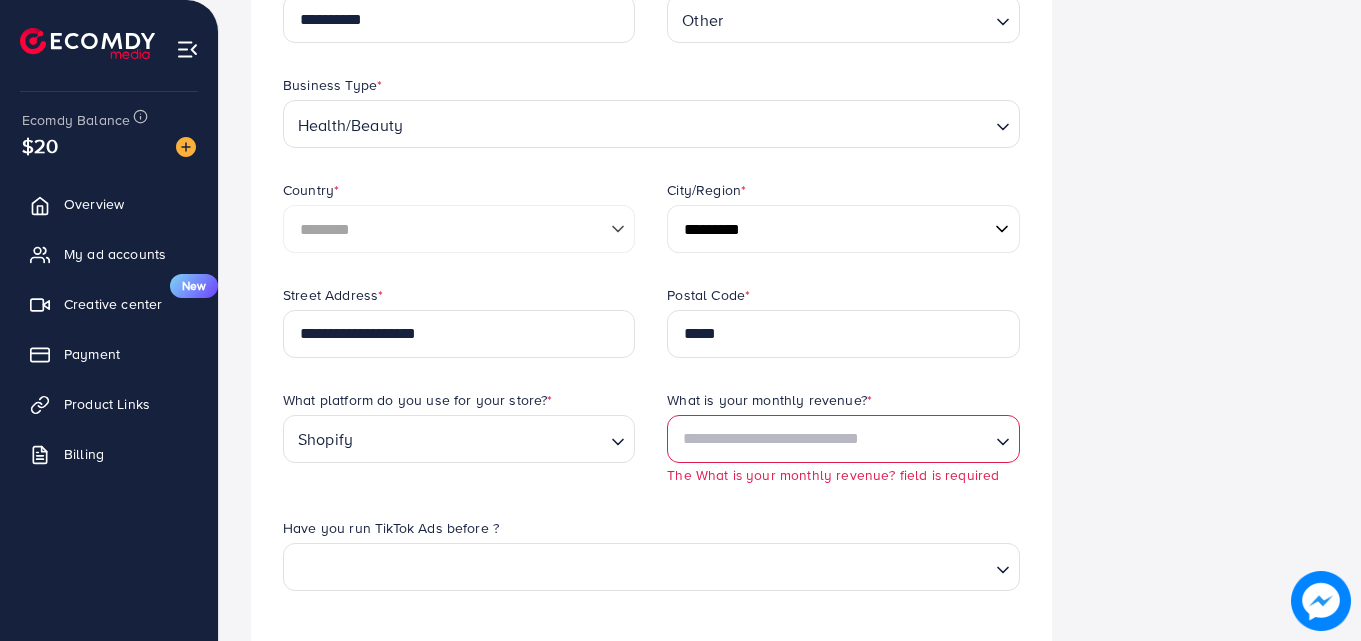 scroll, scrollTop: 350, scrollLeft: 0, axis: vertical 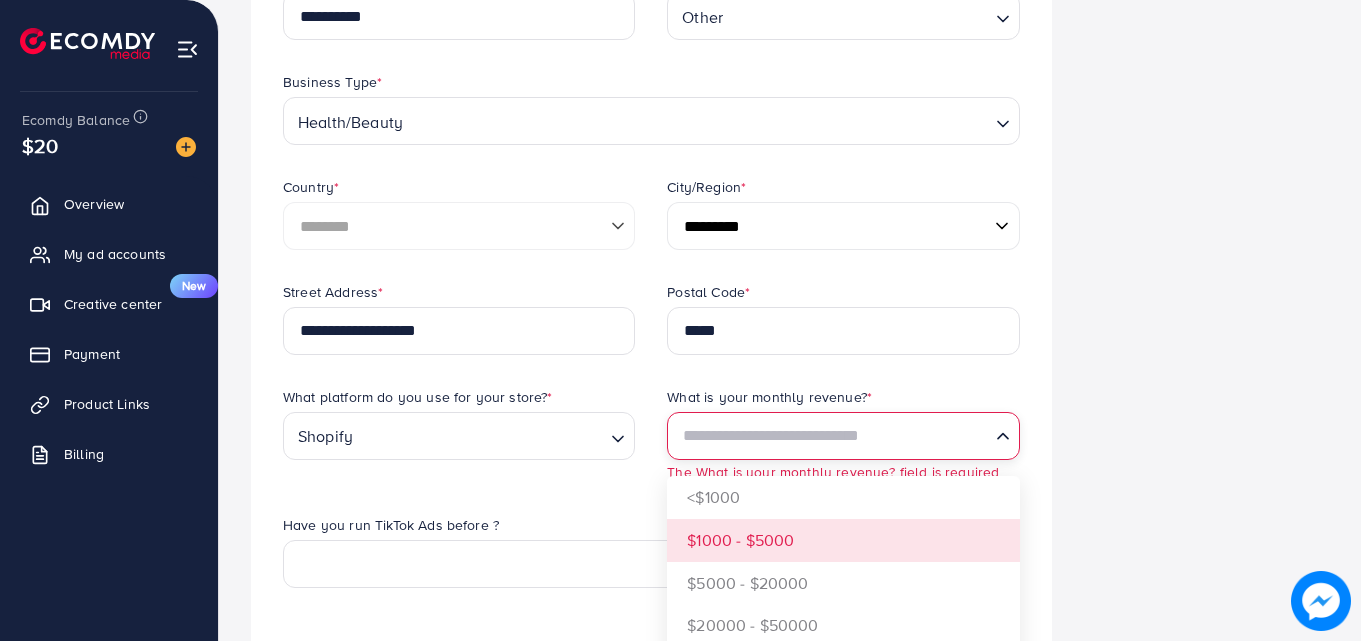 click at bounding box center (831, 435) 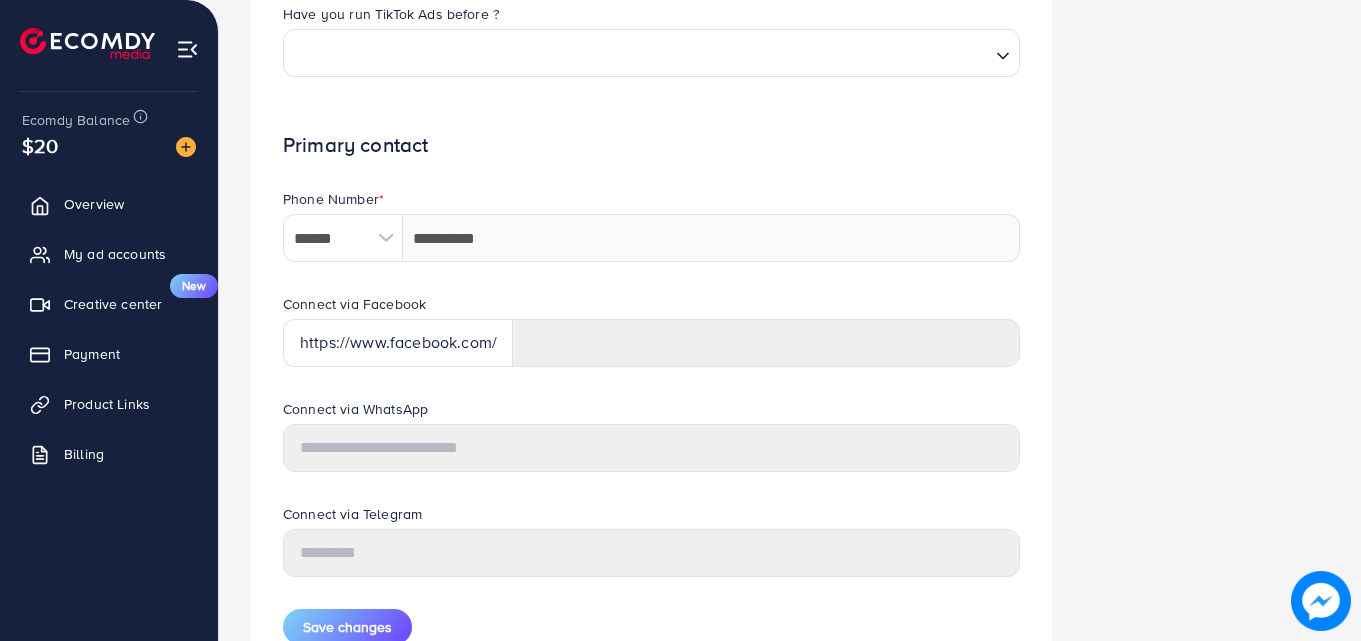 scroll, scrollTop: 848, scrollLeft: 0, axis: vertical 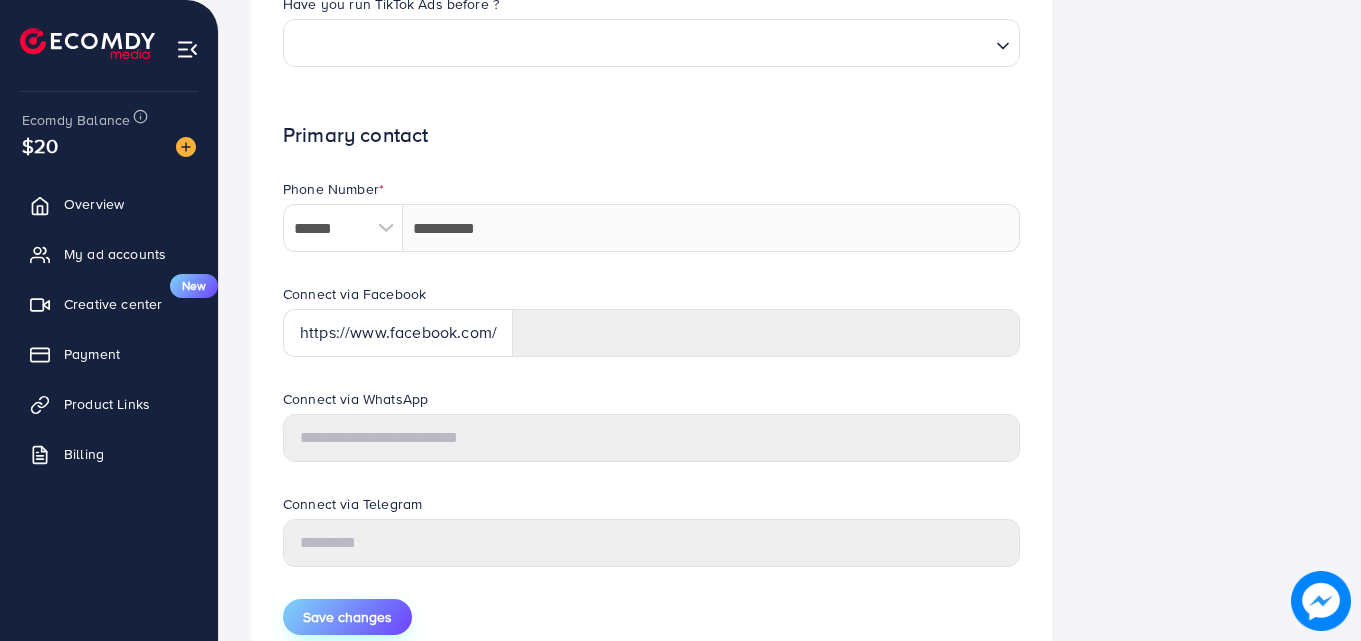 click on "Save changes" at bounding box center [347, 617] 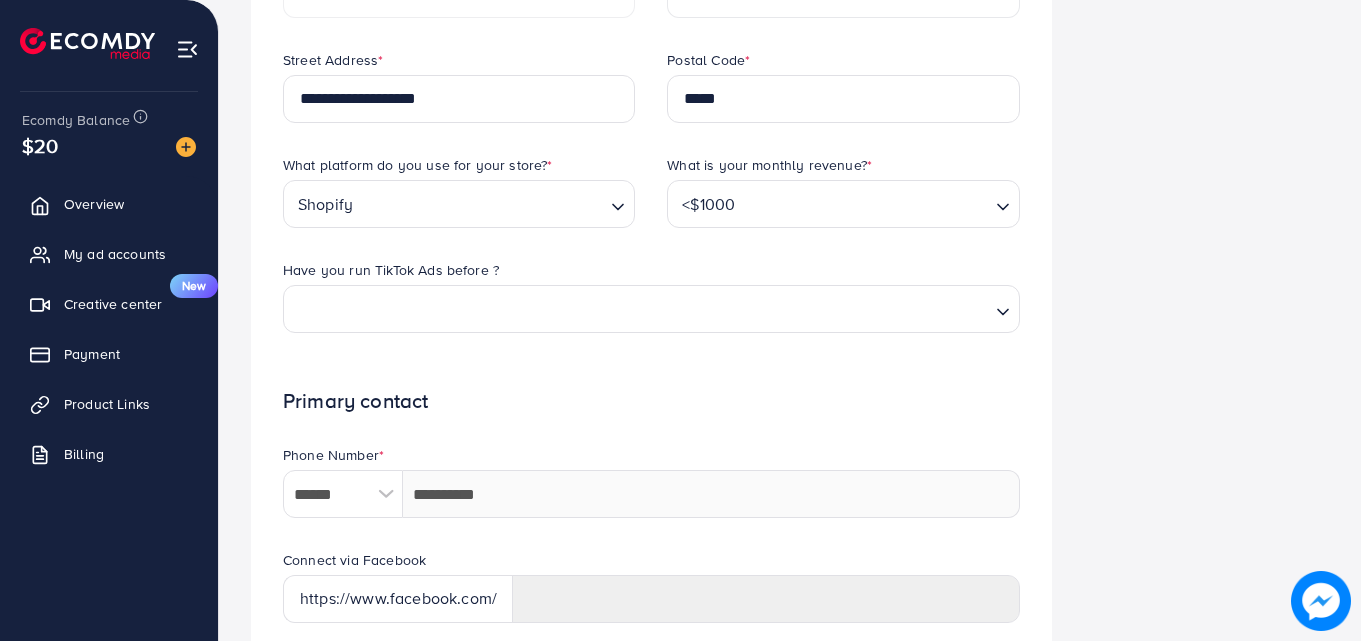 scroll, scrollTop: 583, scrollLeft: 0, axis: vertical 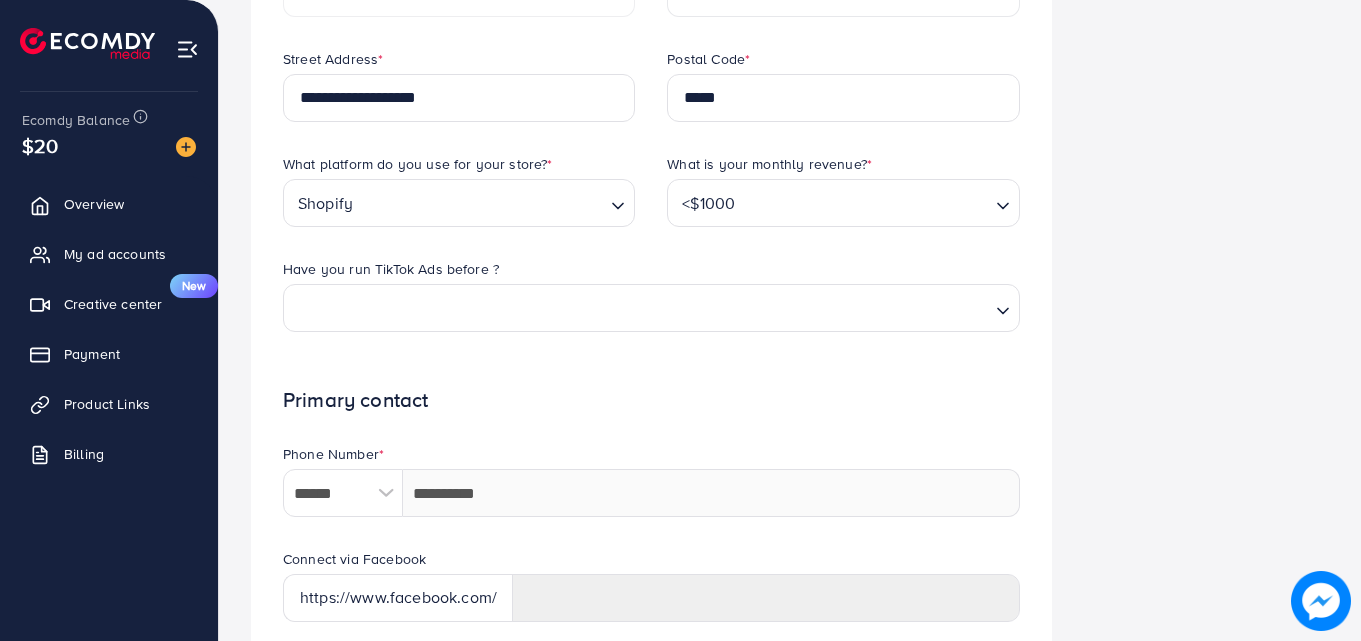 click on "Primary contact" at bounding box center [651, 400] 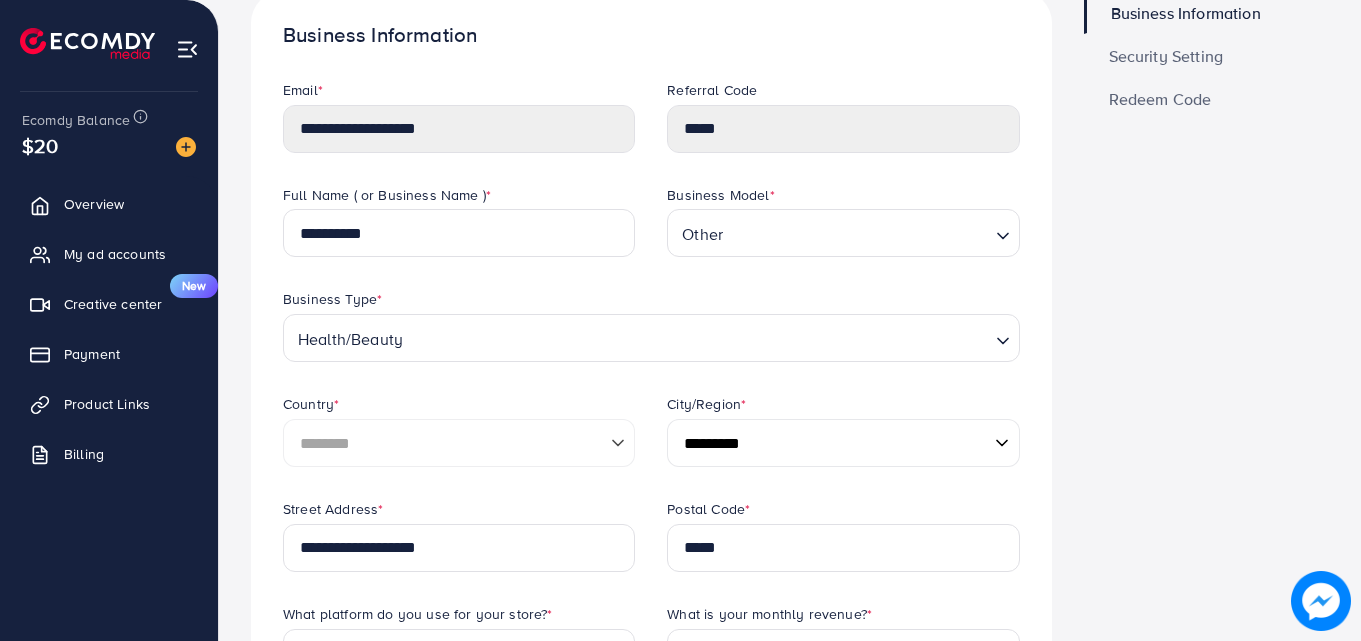 scroll, scrollTop: 0, scrollLeft: 0, axis: both 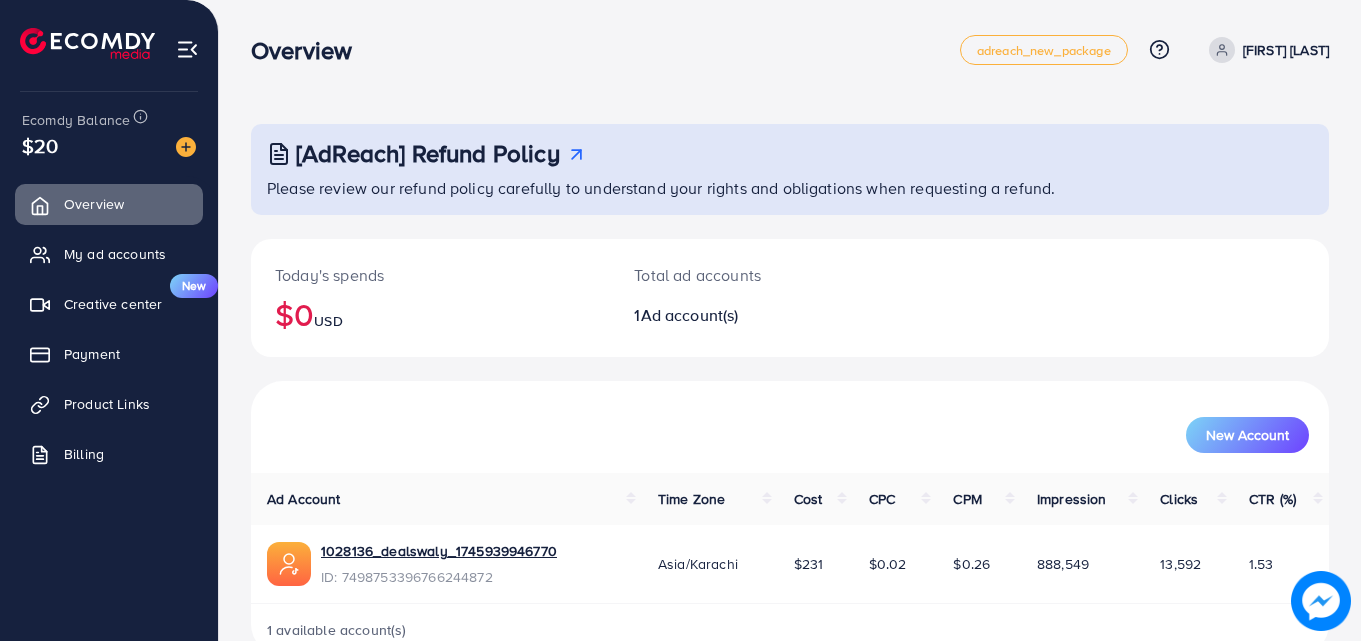 click 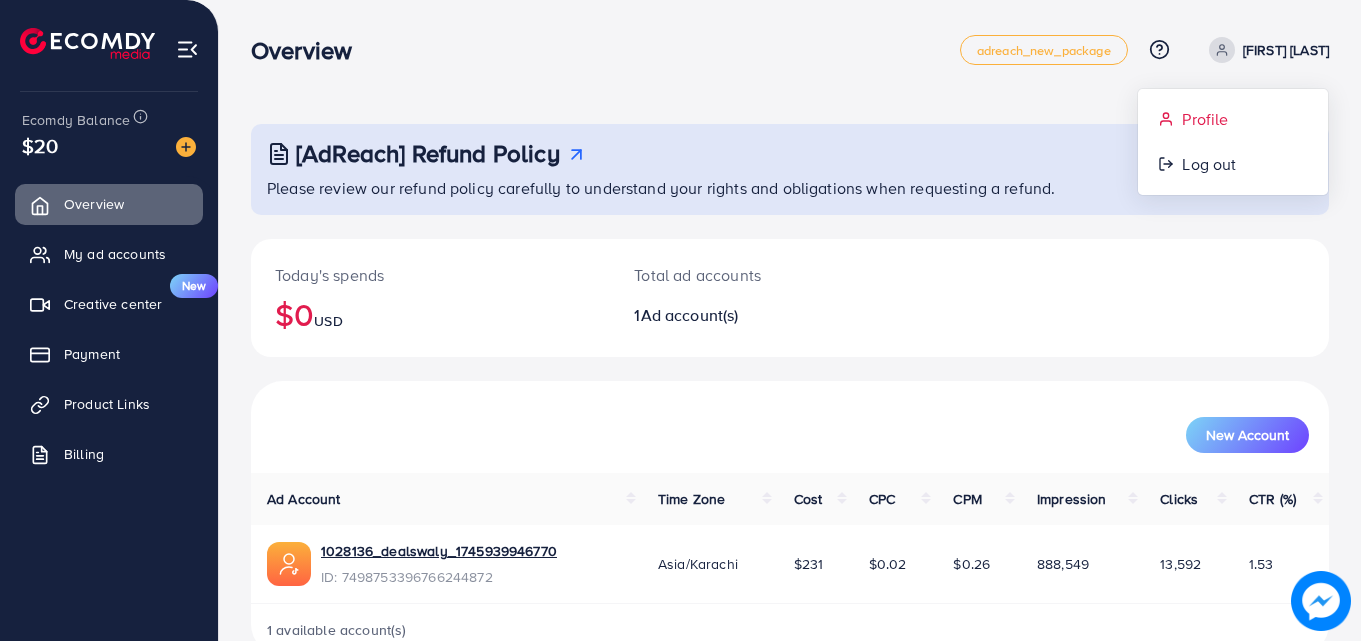 click on "Profile" at bounding box center [1205, 119] 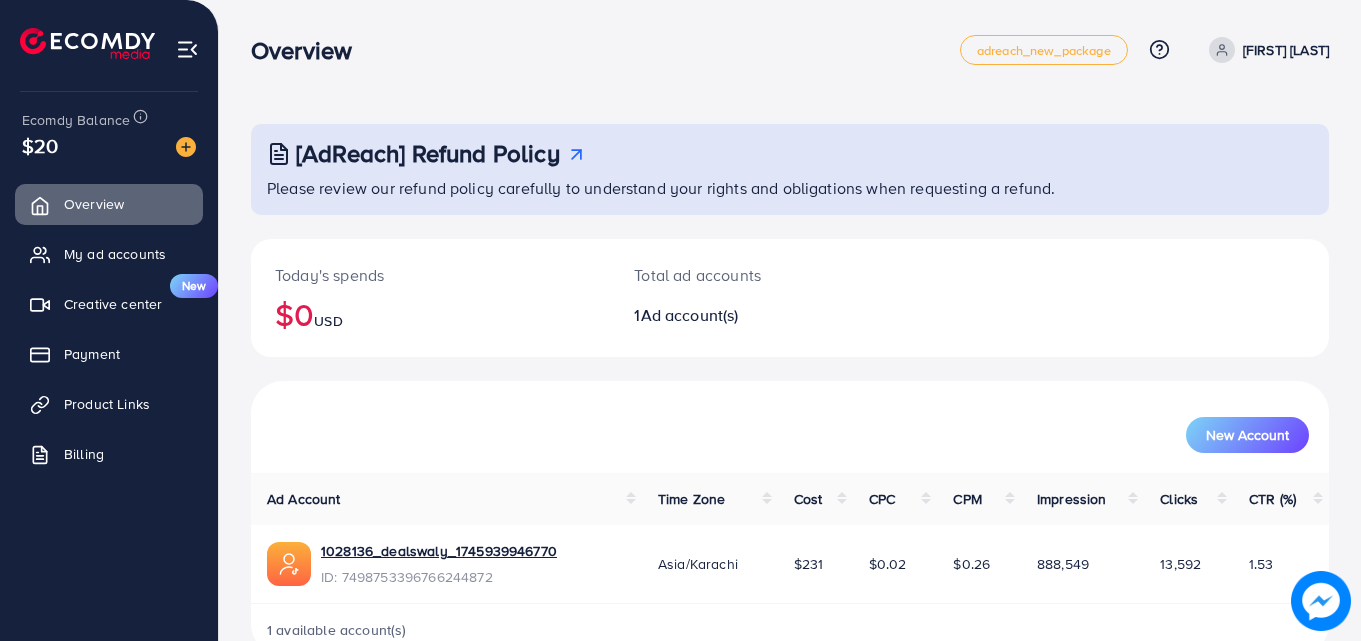 select on "********" 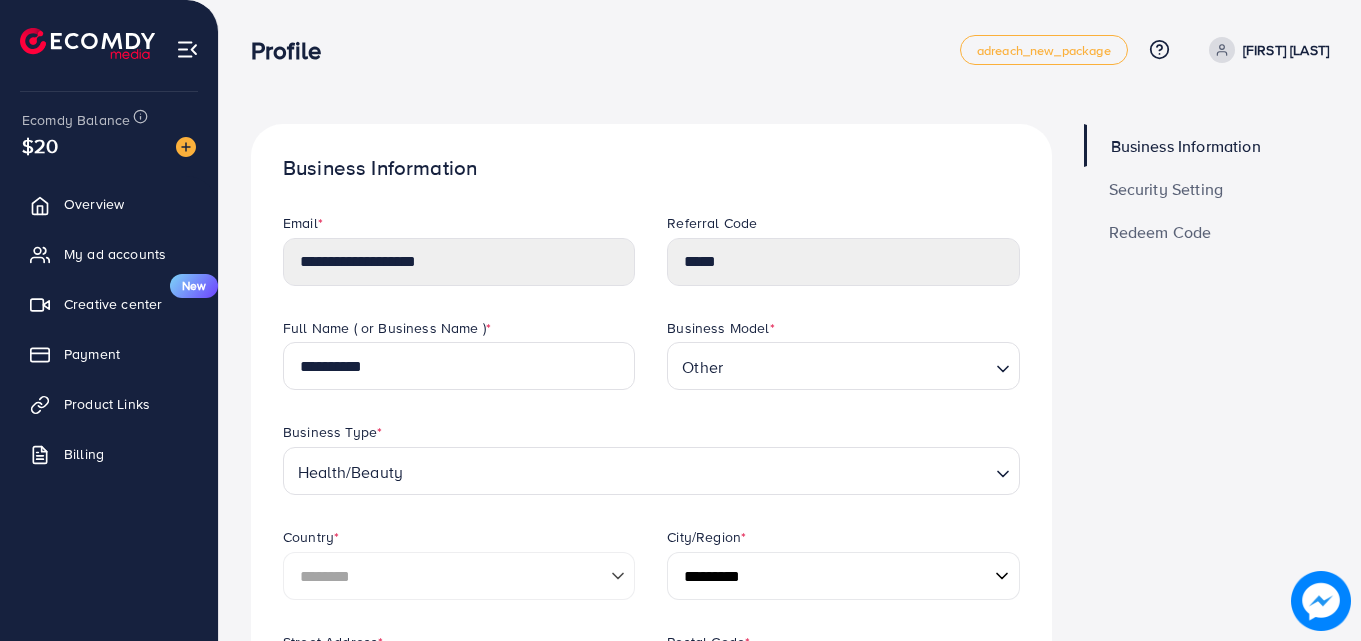 click on "Business Information" at bounding box center [1186, 146] 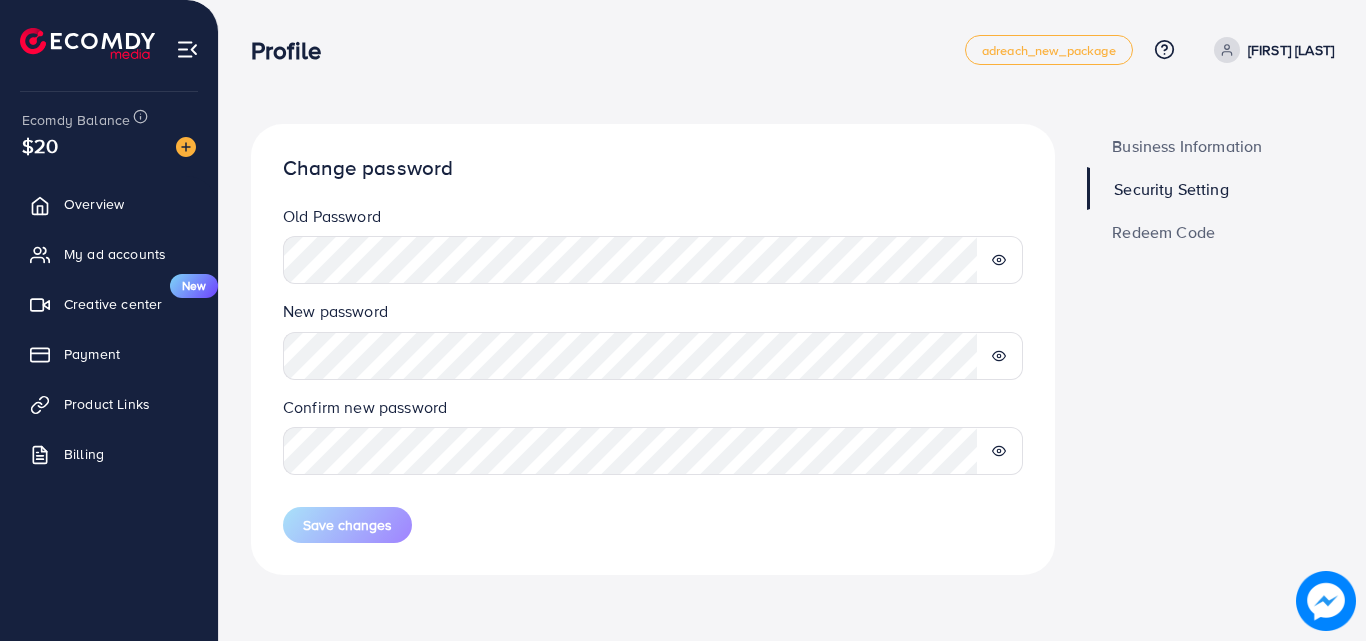 click 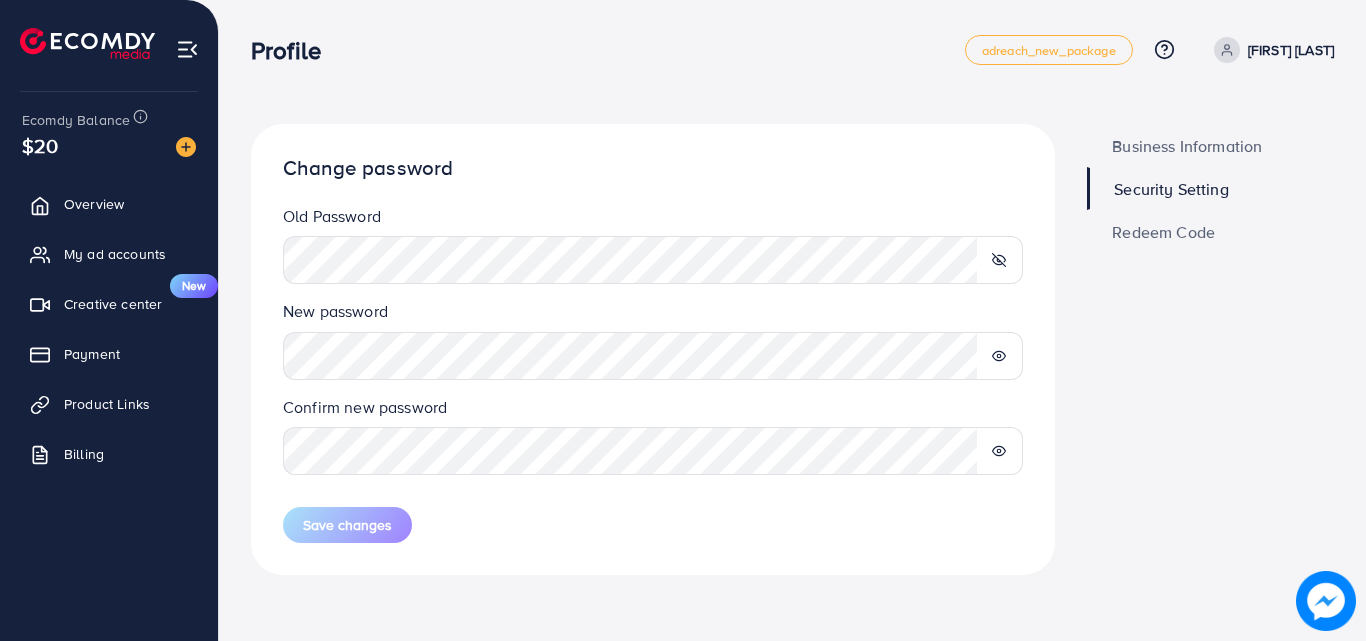 click 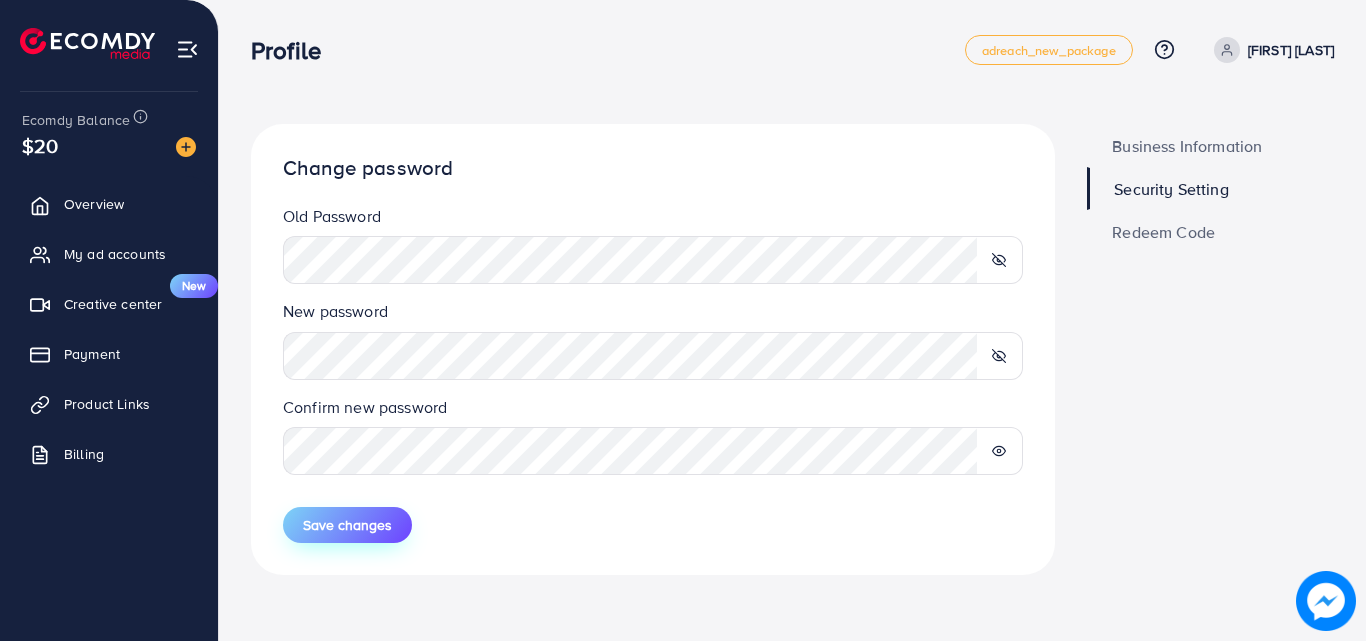 click on "Save changes" at bounding box center (347, 525) 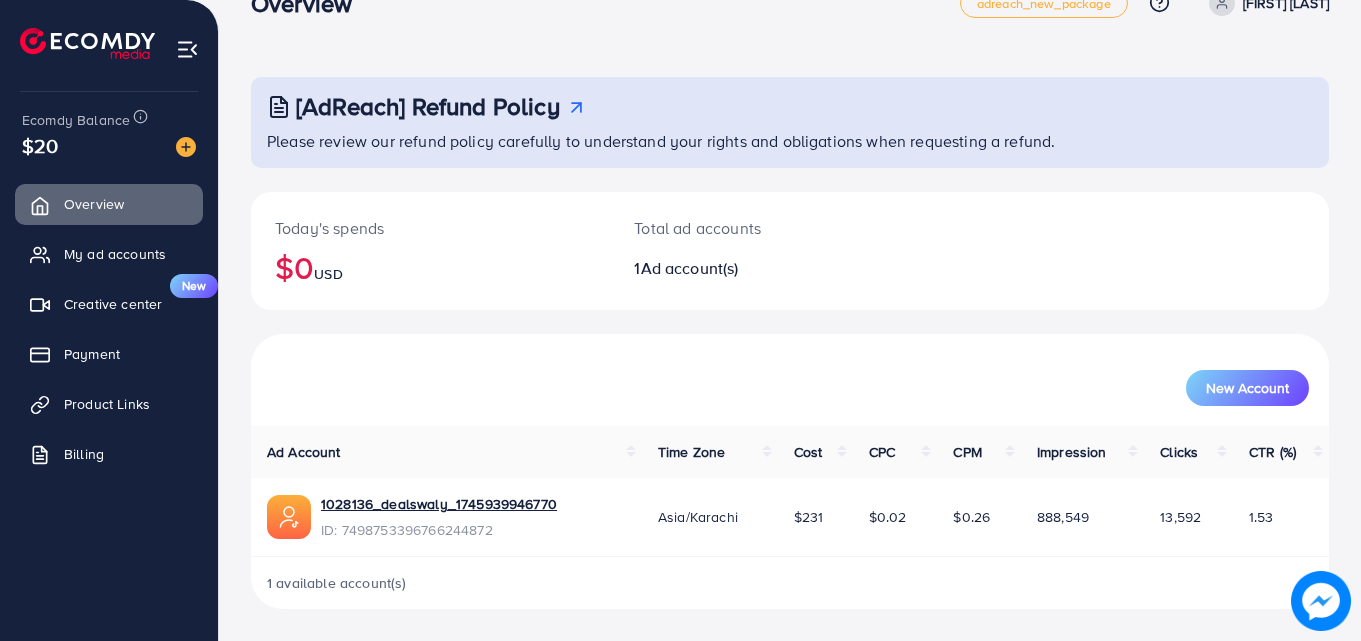 scroll, scrollTop: 0, scrollLeft: 0, axis: both 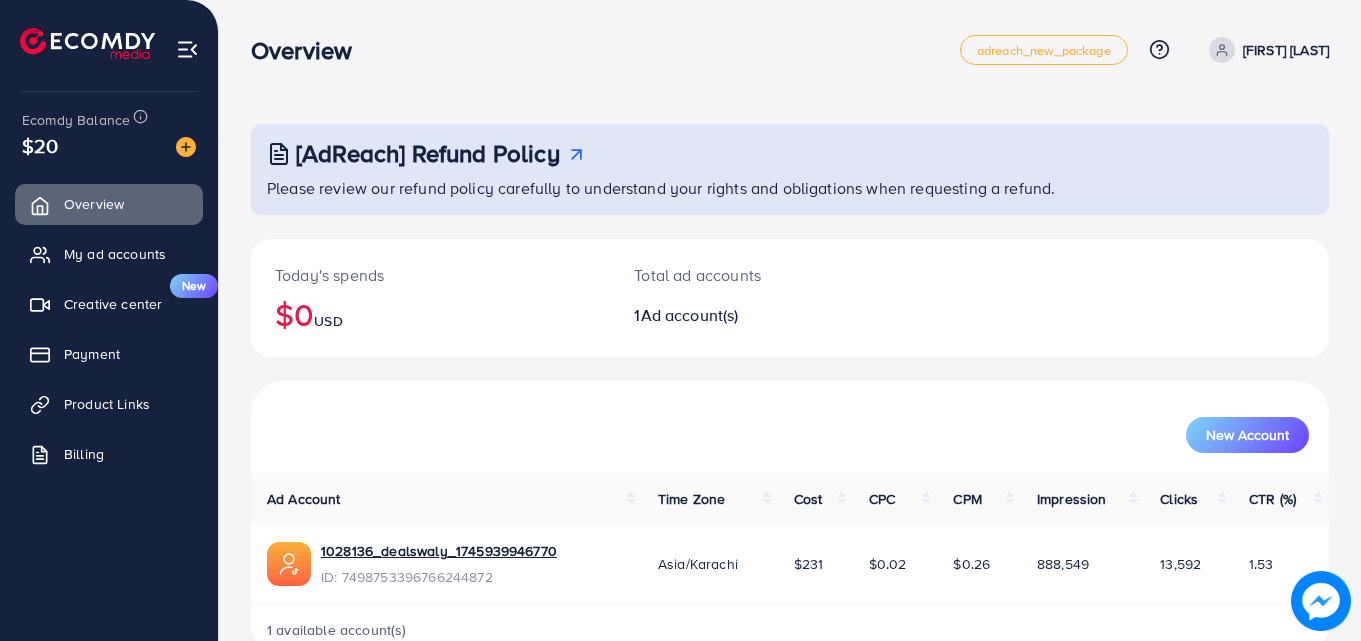 click on "[FIRST] [LAST]" at bounding box center [1286, 50] 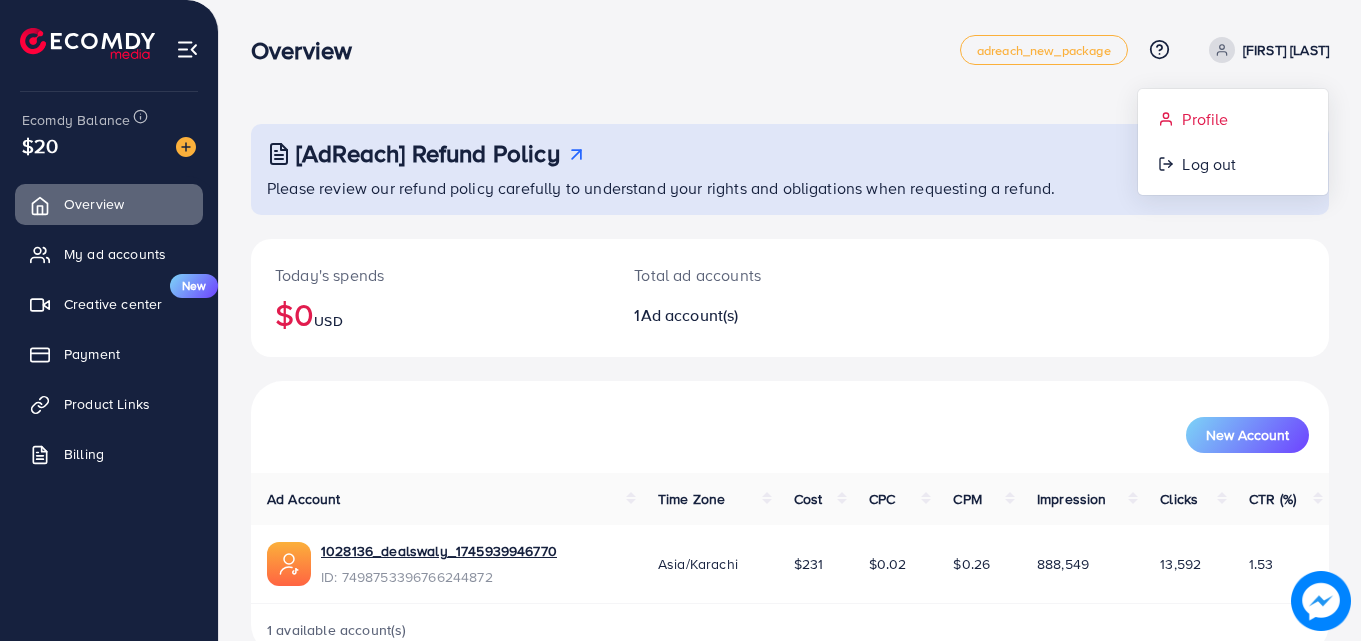 click on "Profile" at bounding box center (1233, 119) 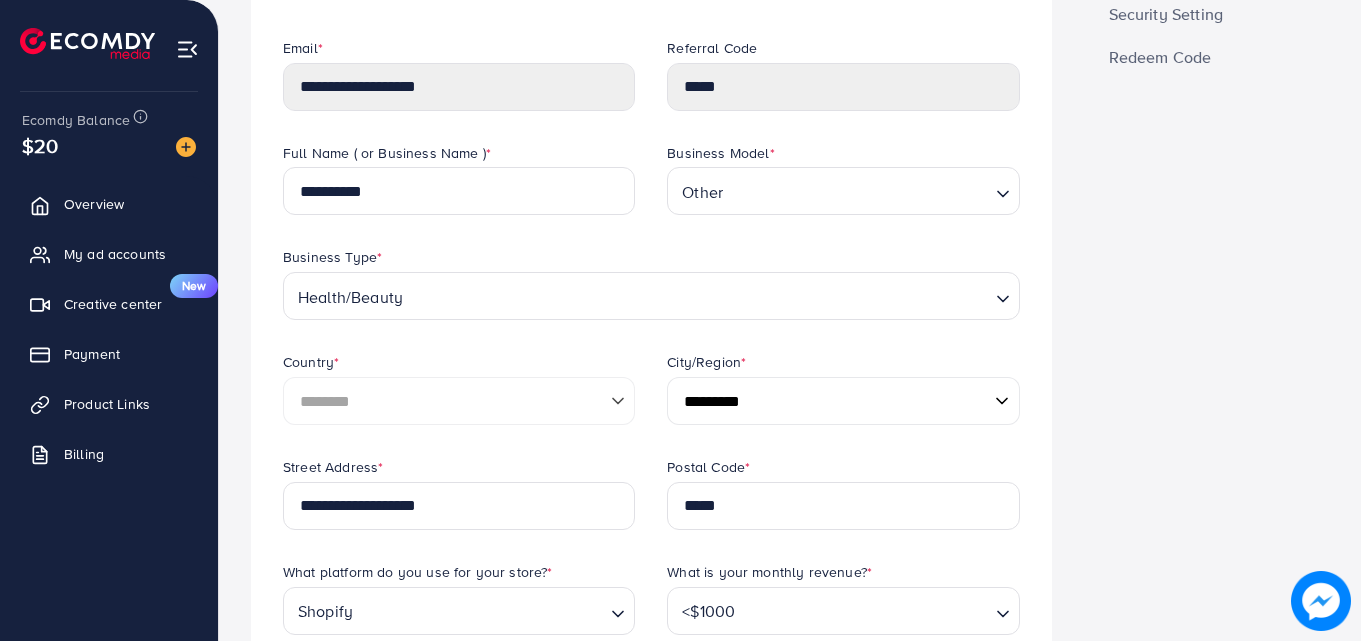 scroll, scrollTop: 164, scrollLeft: 0, axis: vertical 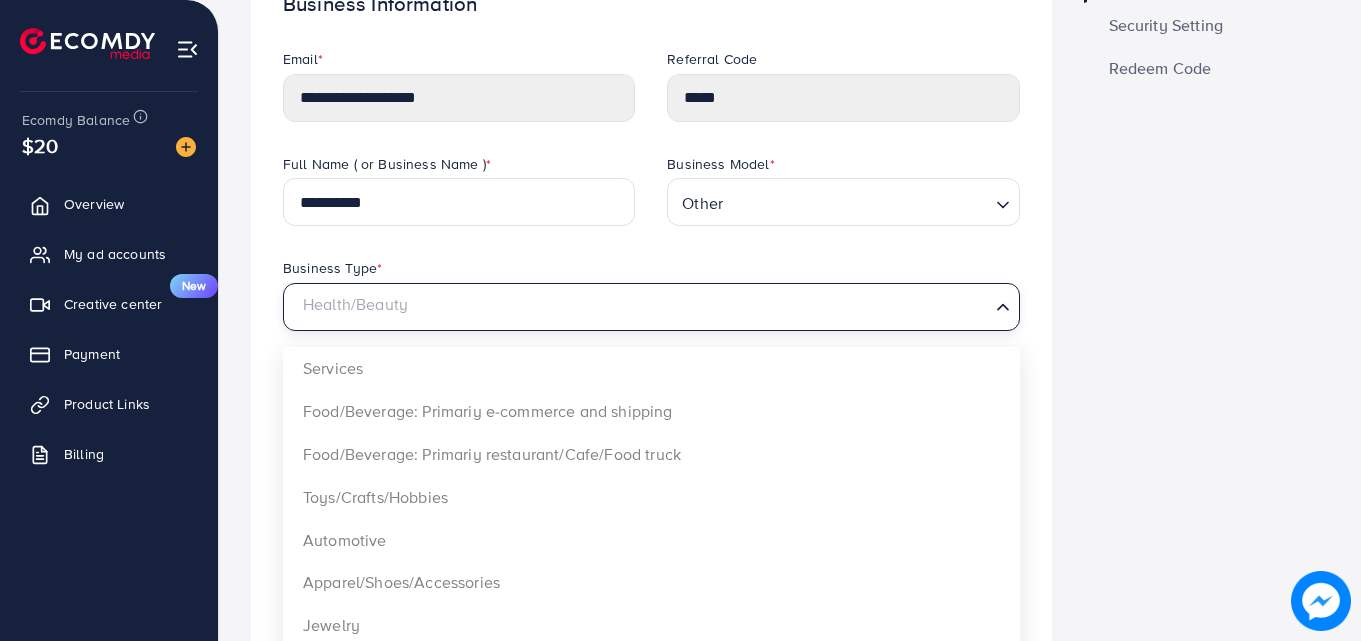 click at bounding box center (640, 307) 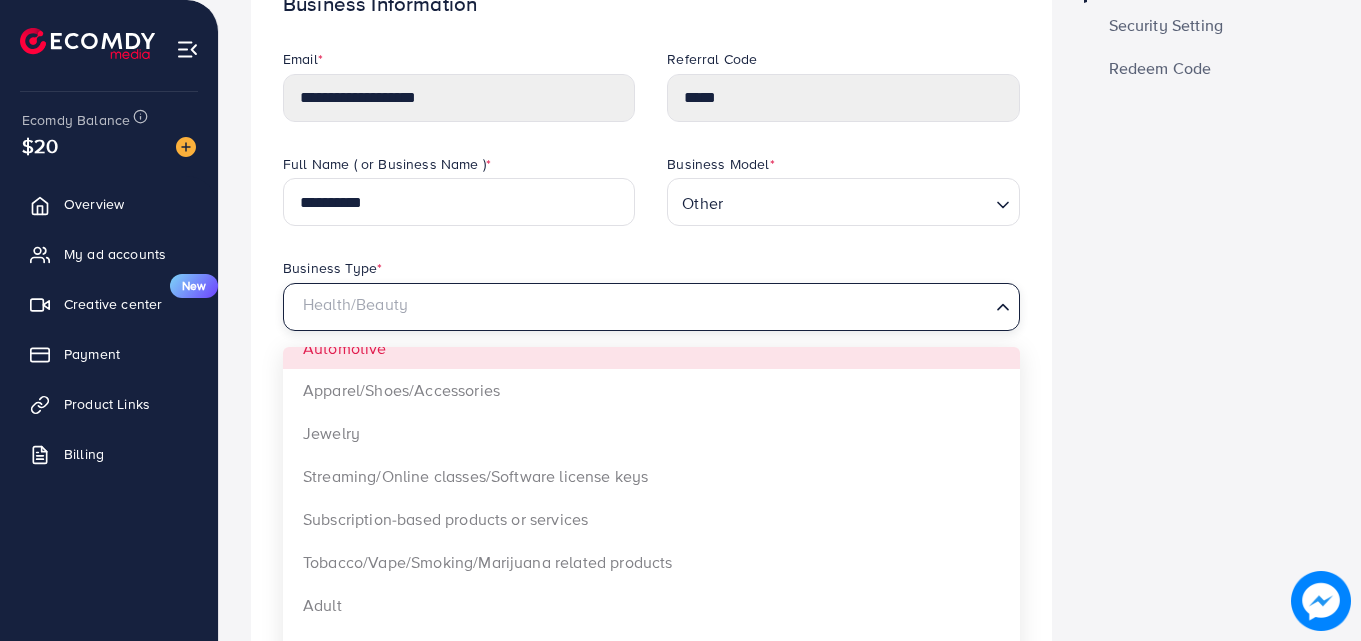 scroll, scrollTop: 193, scrollLeft: 0, axis: vertical 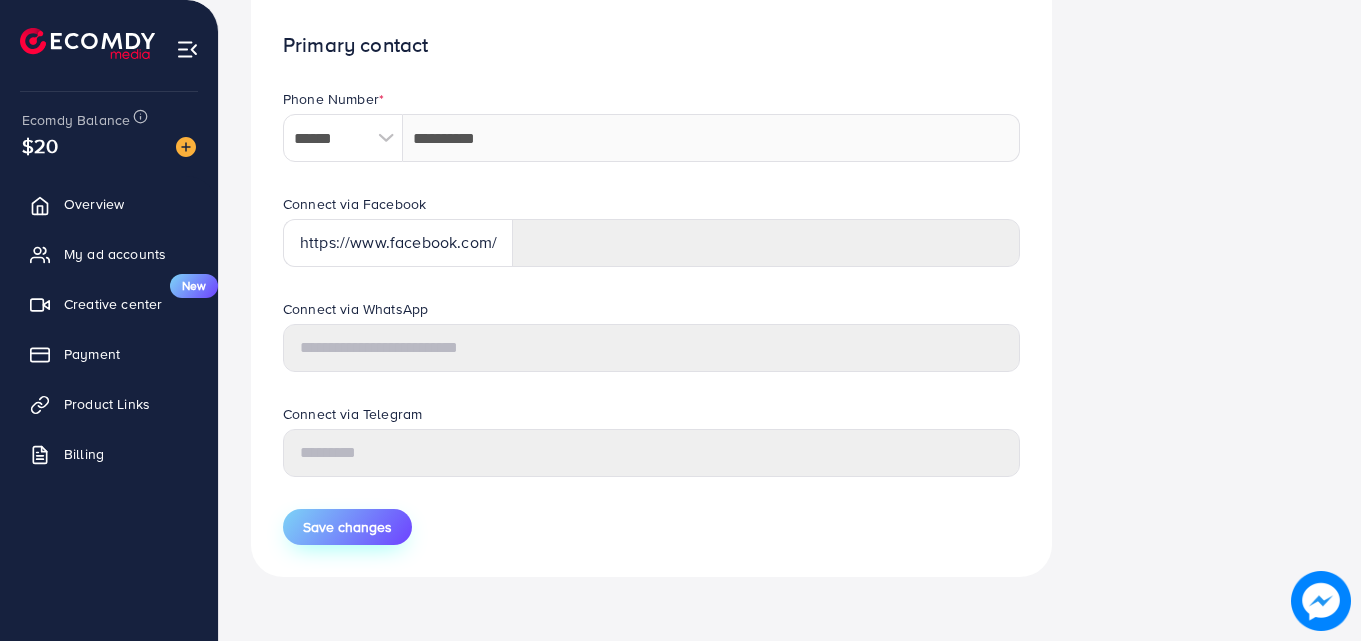click on "Save changes" at bounding box center [347, 527] 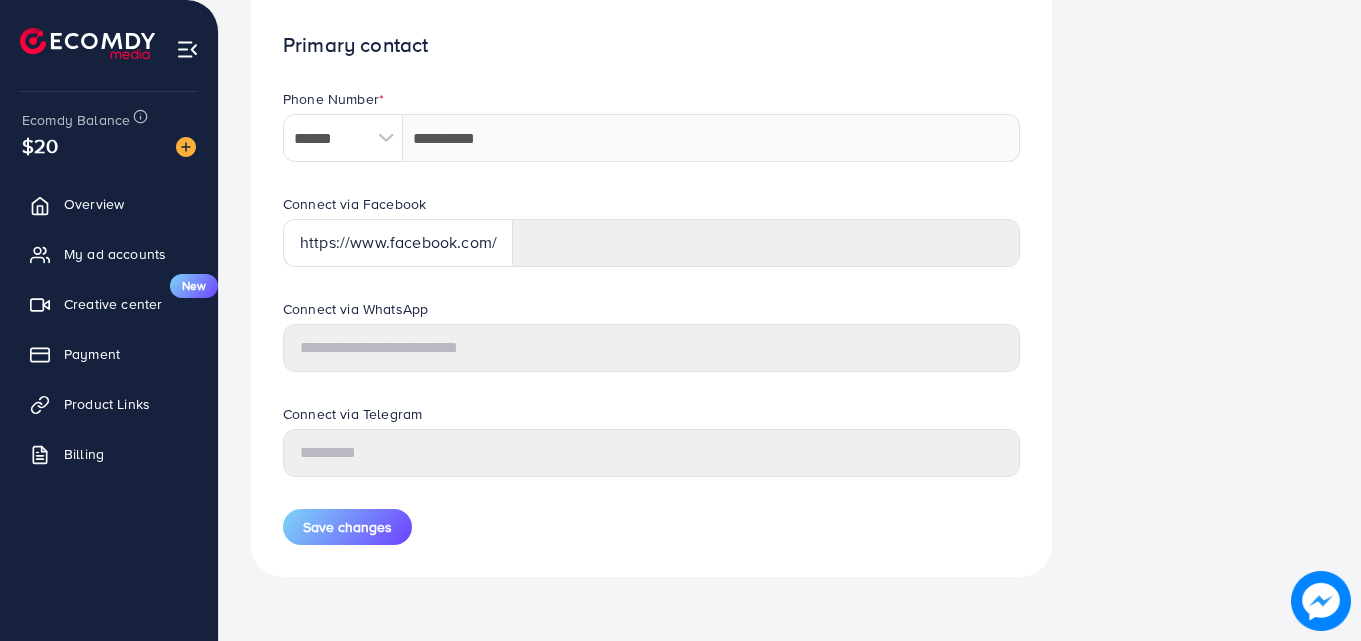 click on "Connect via Facebook  https://www.facebook.com/" at bounding box center (651, 246) 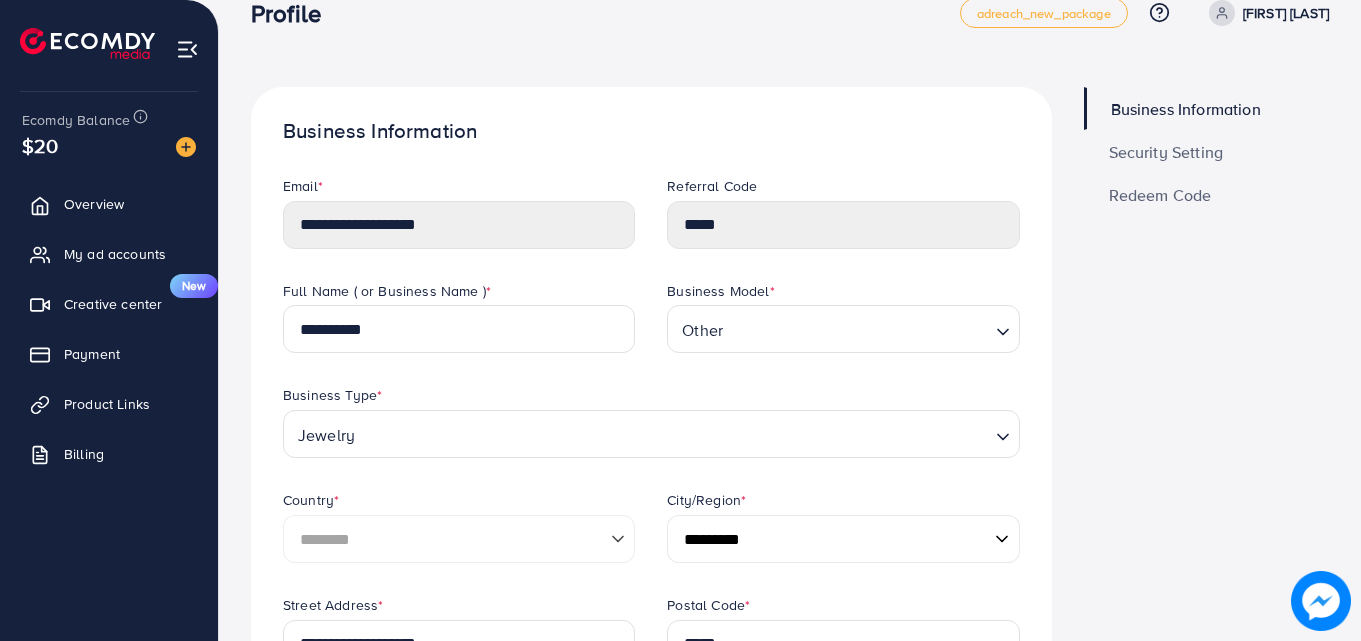 scroll, scrollTop: 0, scrollLeft: 0, axis: both 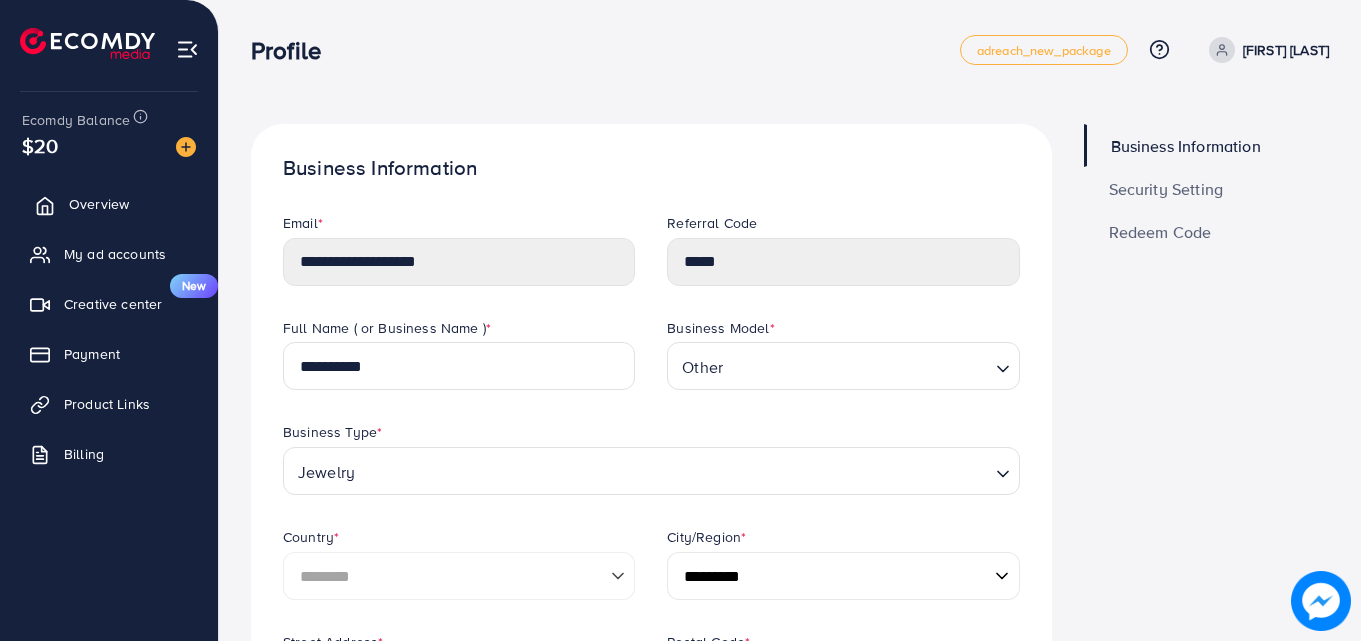 click on "Overview" at bounding box center [99, 204] 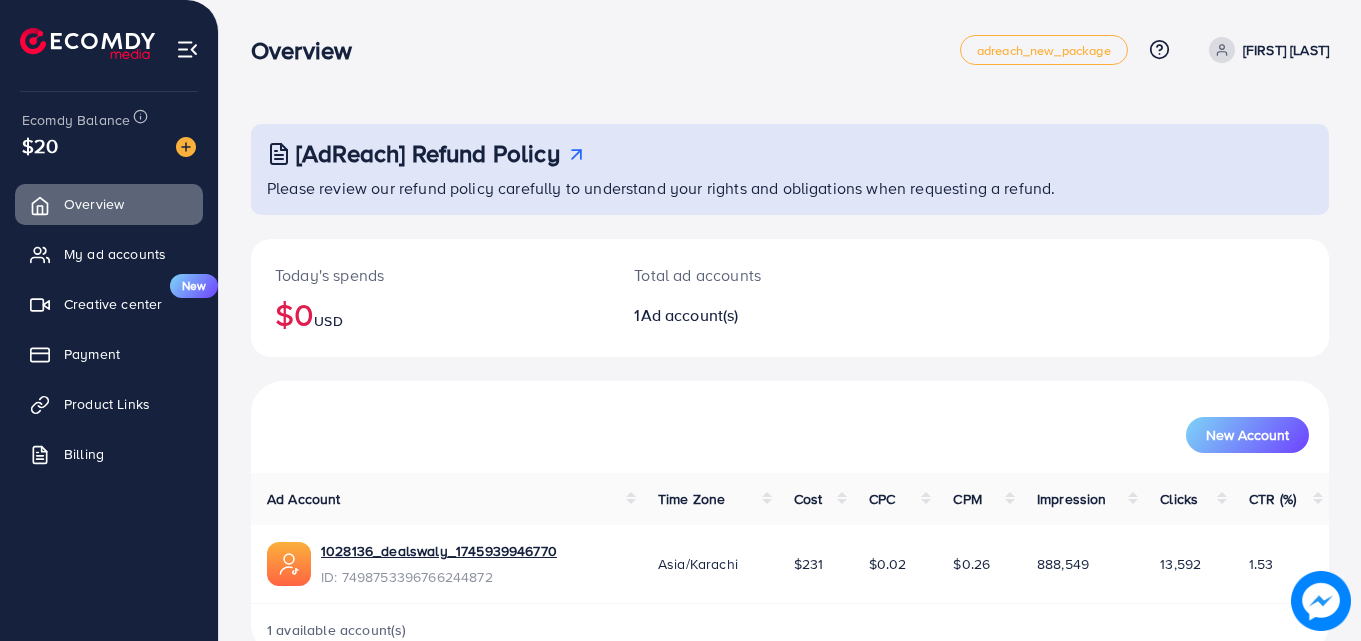 click at bounding box center (87, 43) 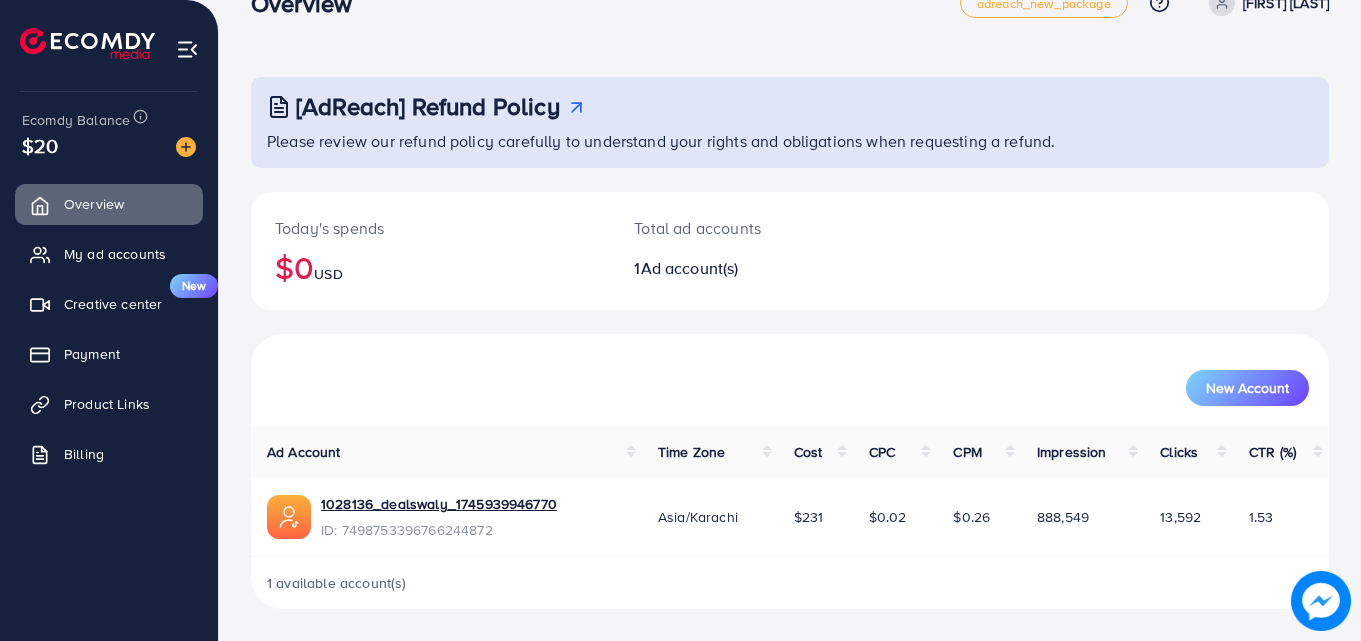scroll, scrollTop: 0, scrollLeft: 0, axis: both 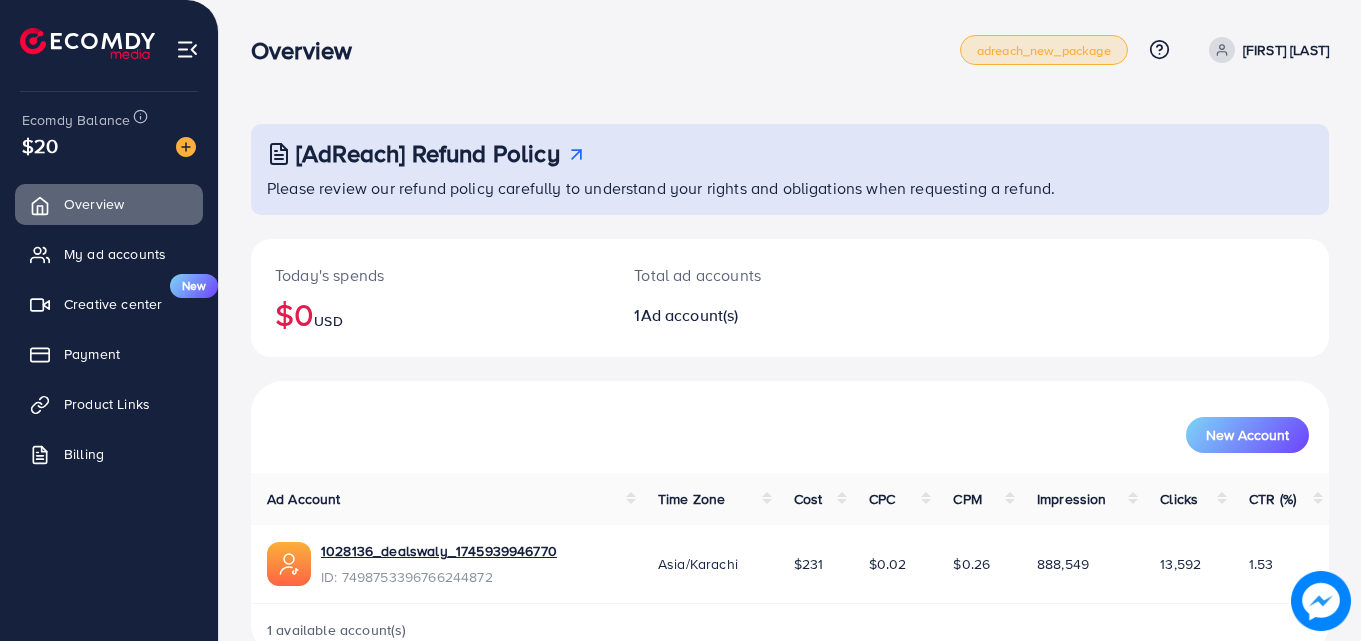 click on "adreach_new_package" at bounding box center (1044, 50) 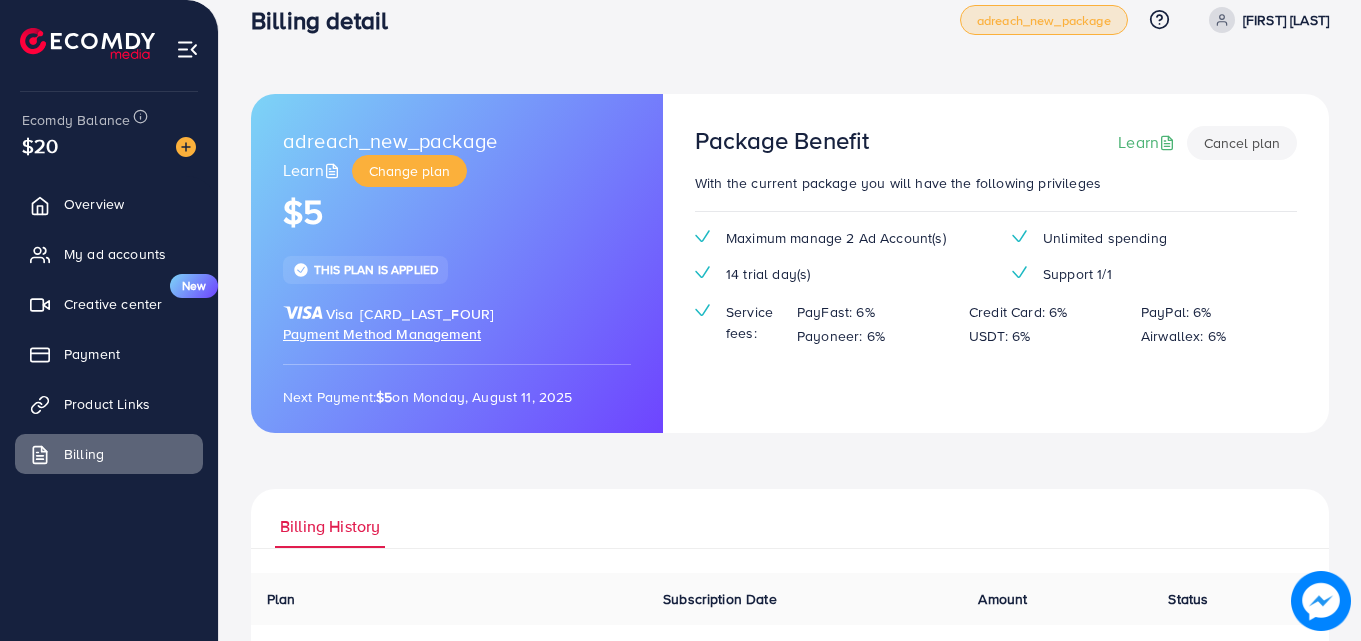 scroll, scrollTop: 0, scrollLeft: 0, axis: both 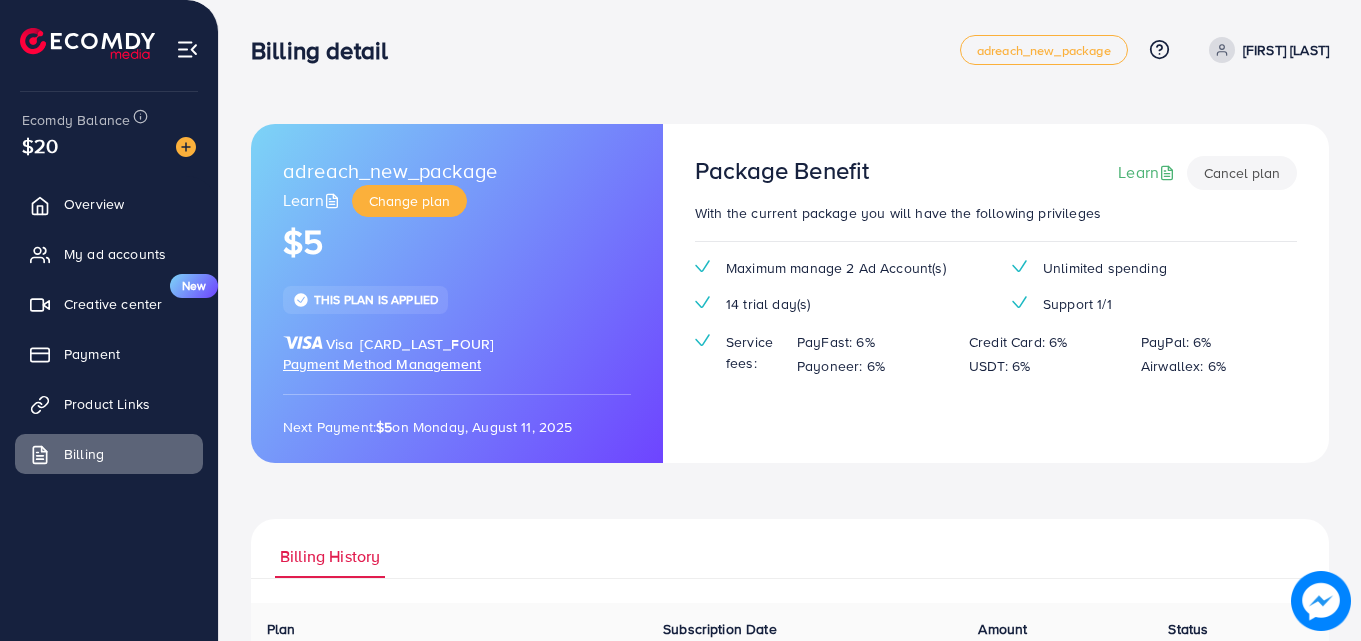 drag, startPoint x: 1066, startPoint y: 155, endPoint x: 440, endPoint y: 254, distance: 633.7799 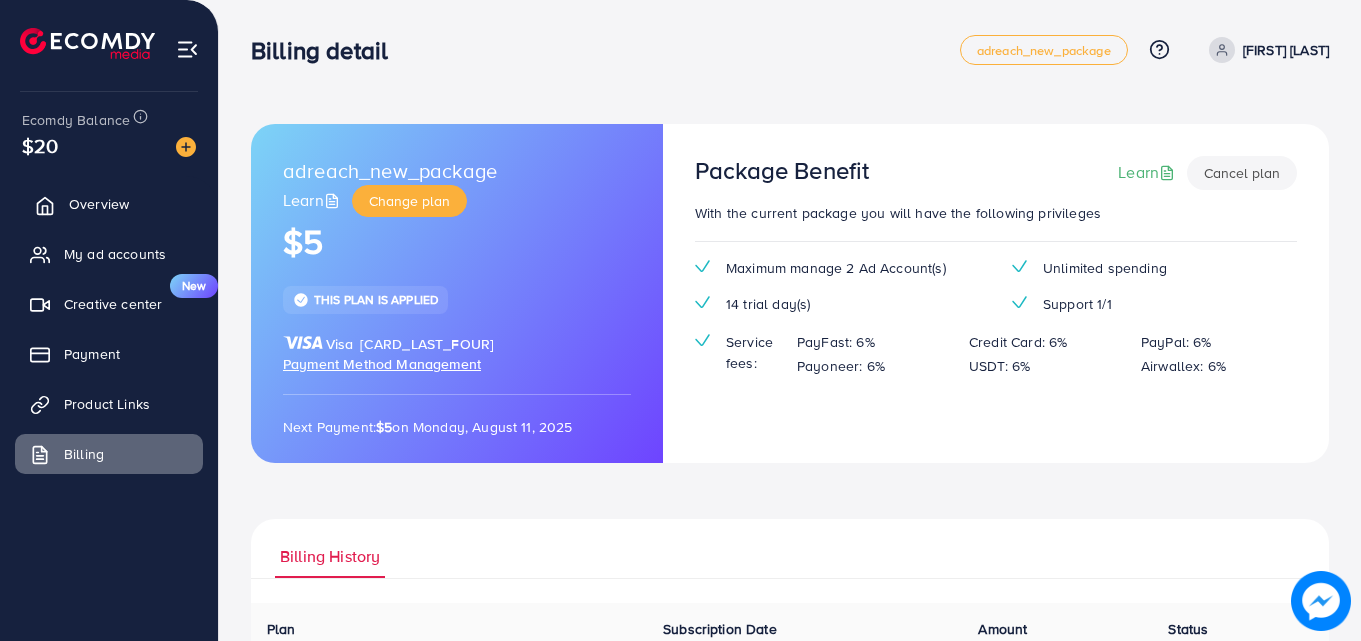 click on "Overview" at bounding box center (99, 204) 